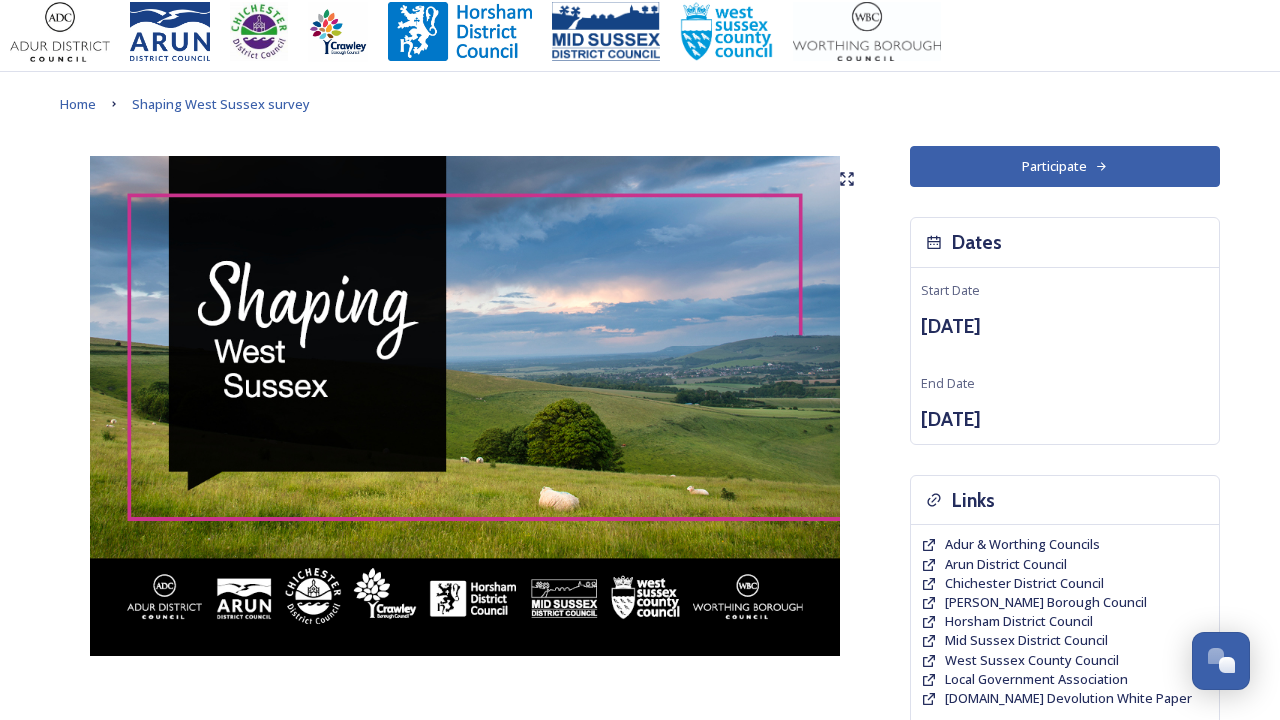 scroll, scrollTop: 9, scrollLeft: 0, axis: vertical 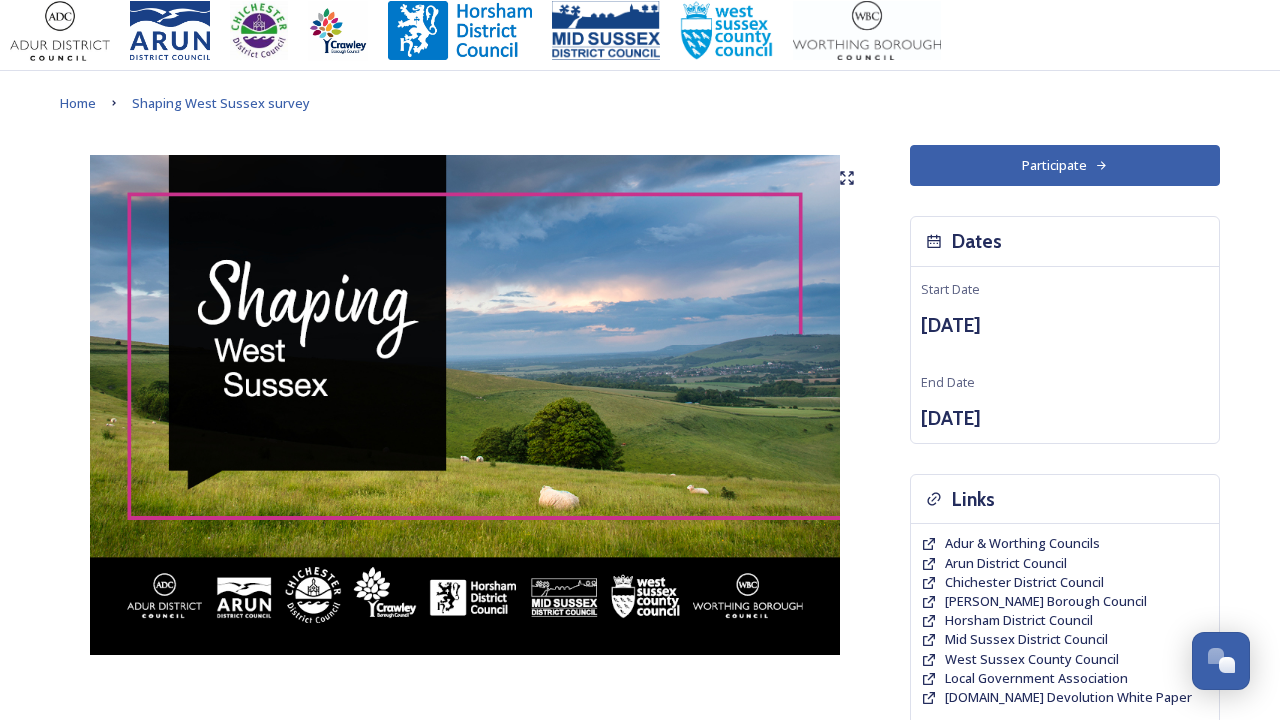 click on "Participate" at bounding box center [1065, 165] 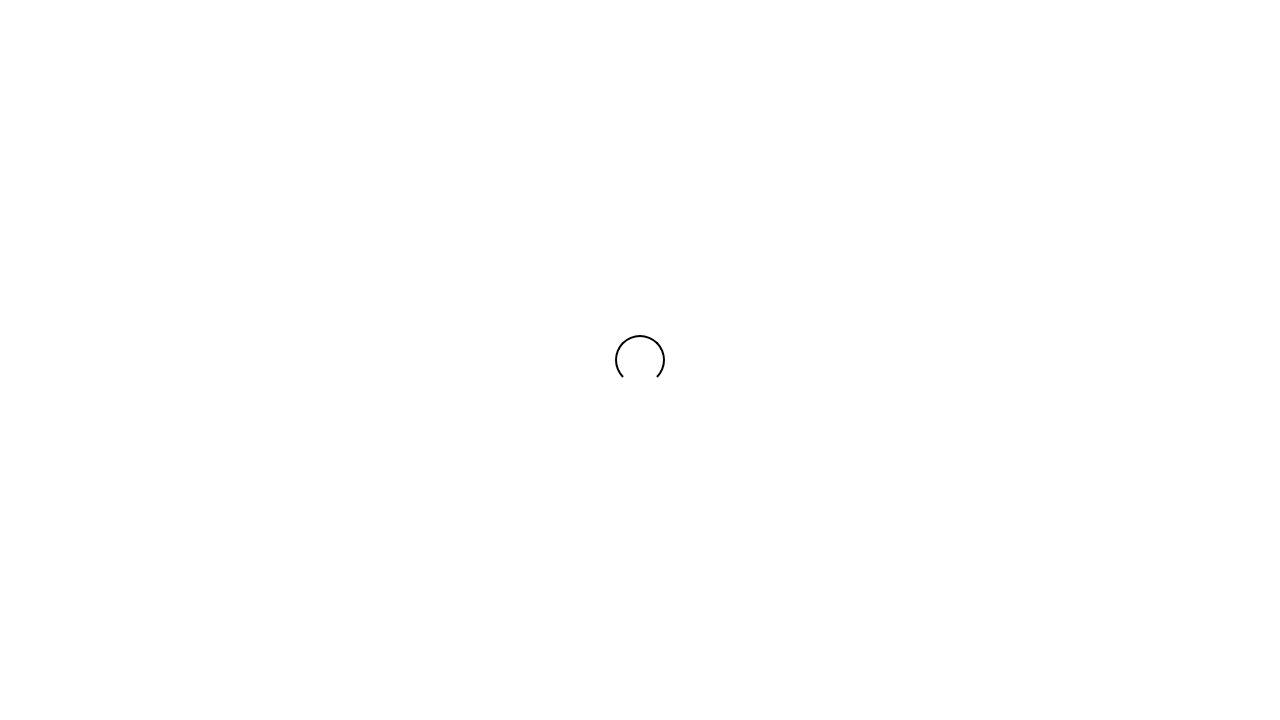 scroll, scrollTop: 0, scrollLeft: 0, axis: both 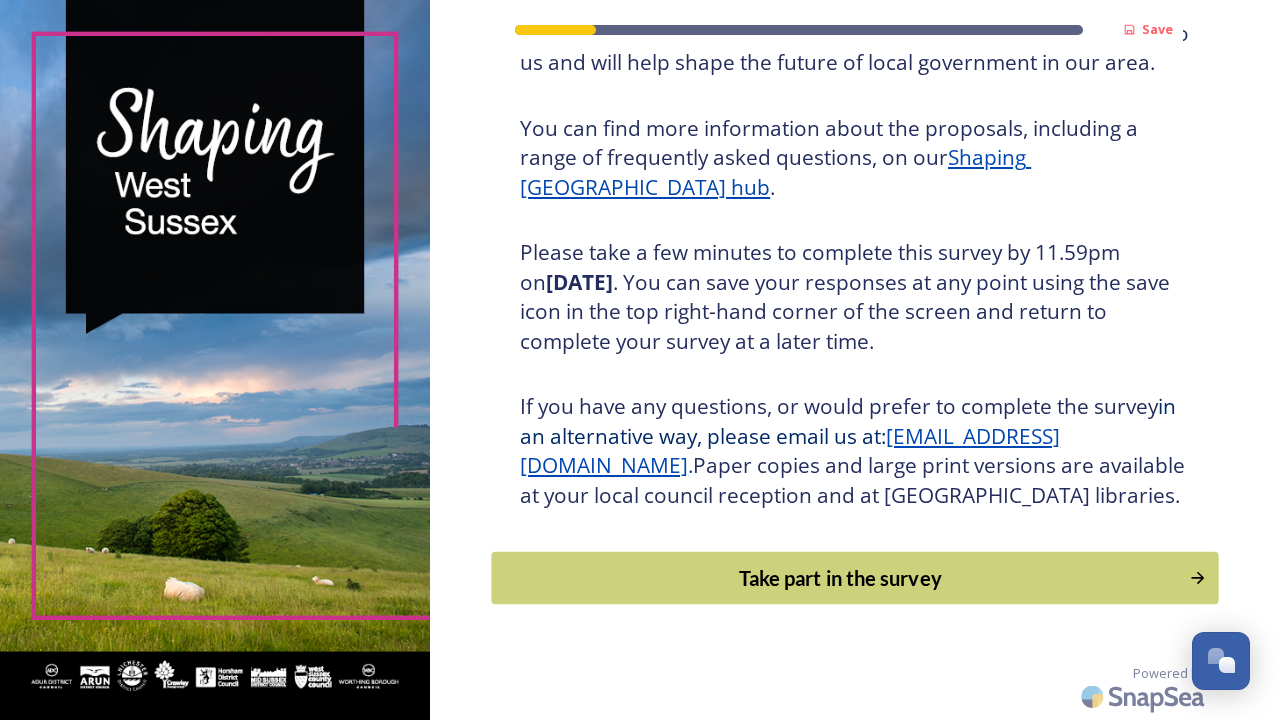 click on "Take part in the survey" at bounding box center [841, 578] 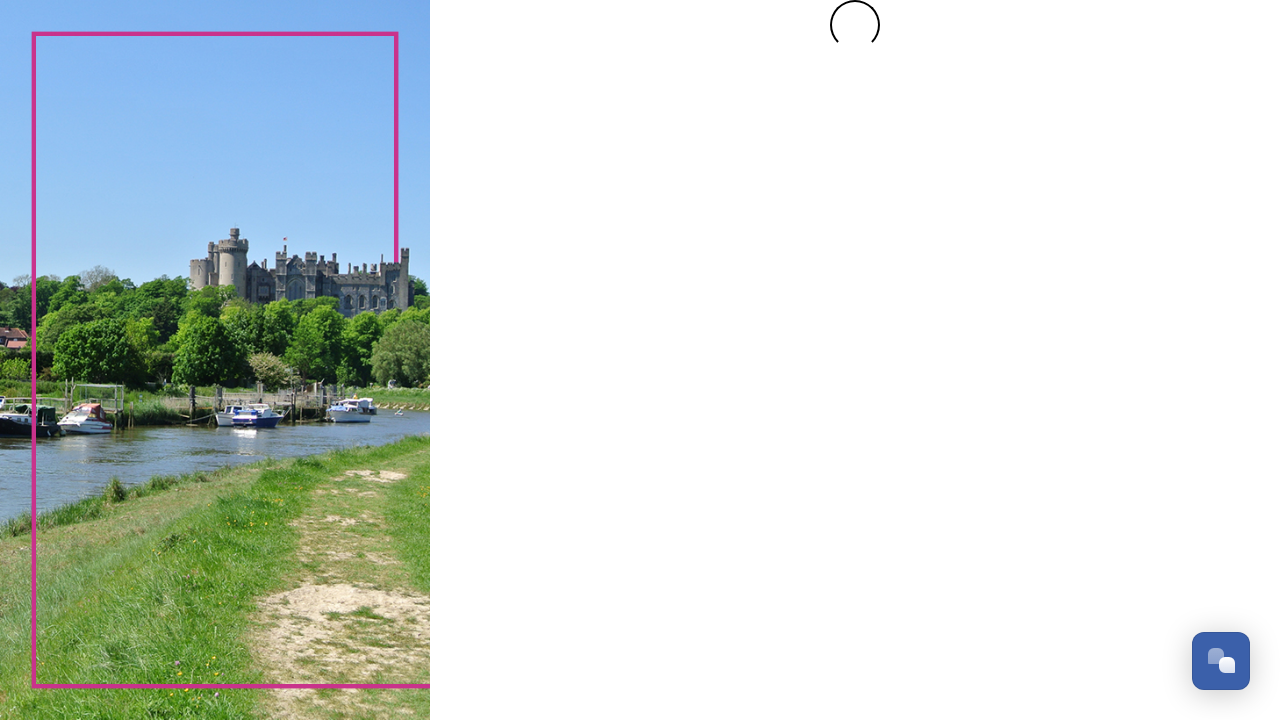 scroll, scrollTop: 0, scrollLeft: 0, axis: both 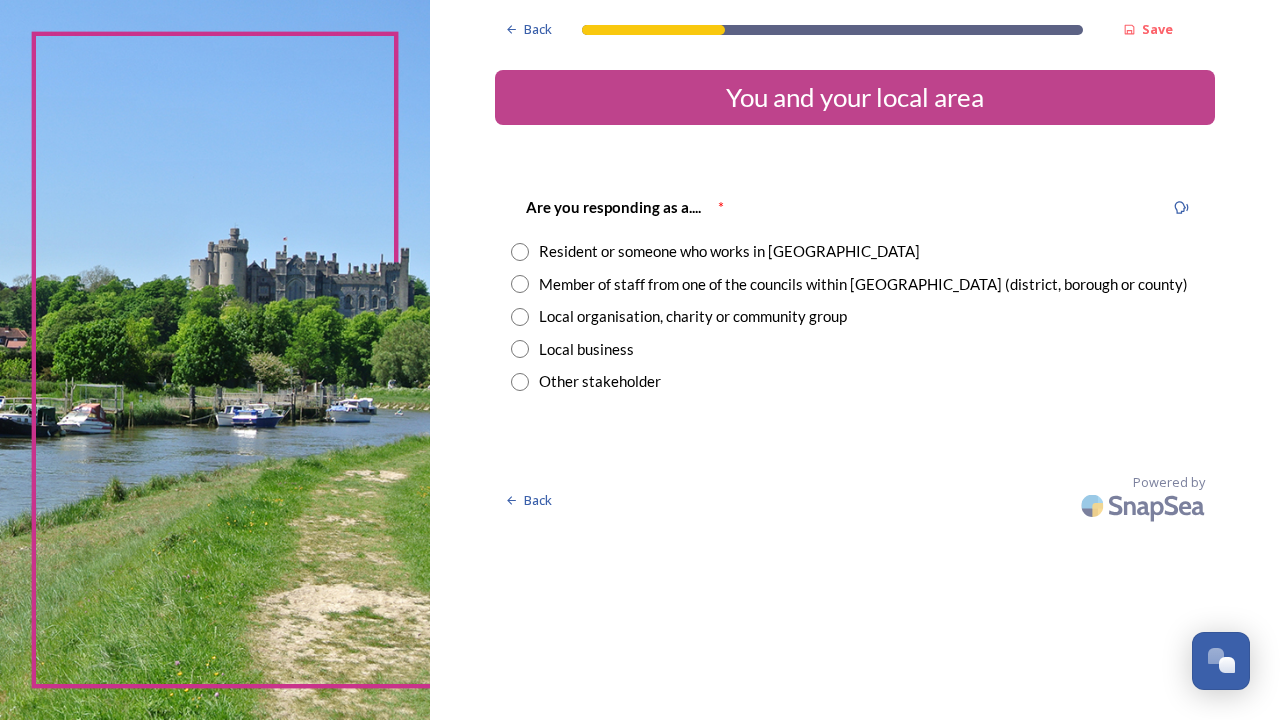 click at bounding box center (520, 252) 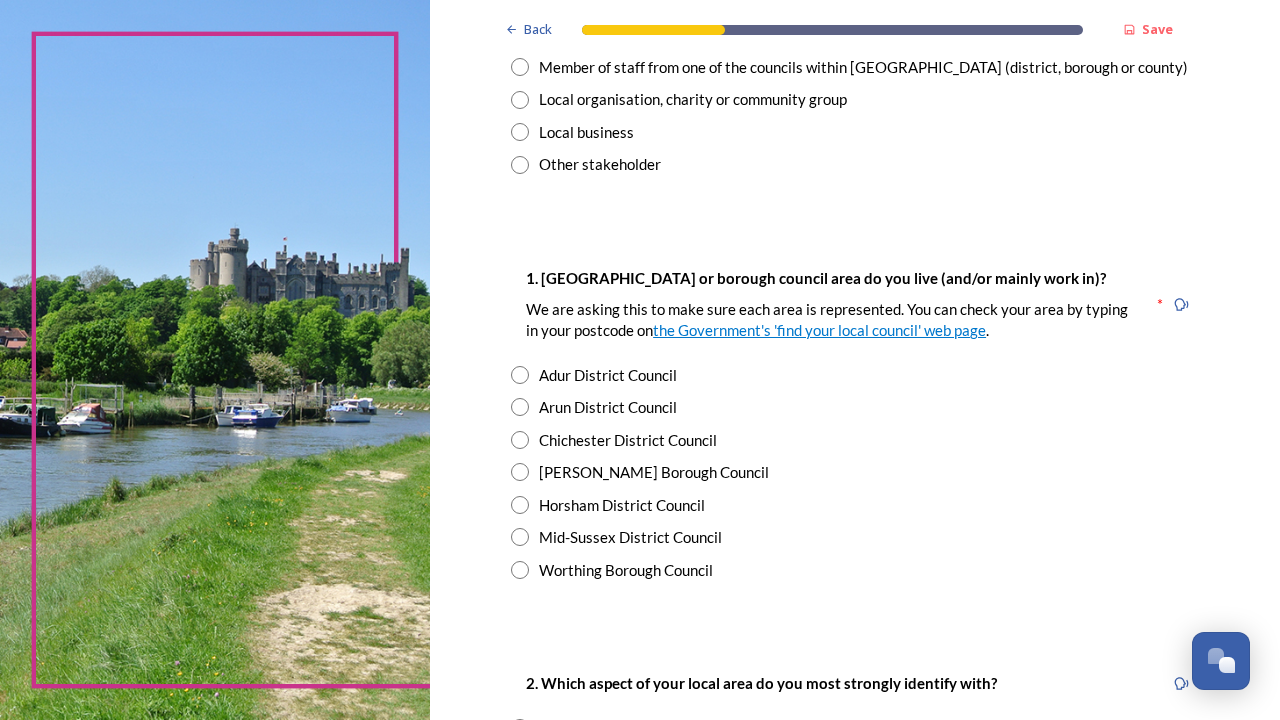 scroll, scrollTop: 238, scrollLeft: 0, axis: vertical 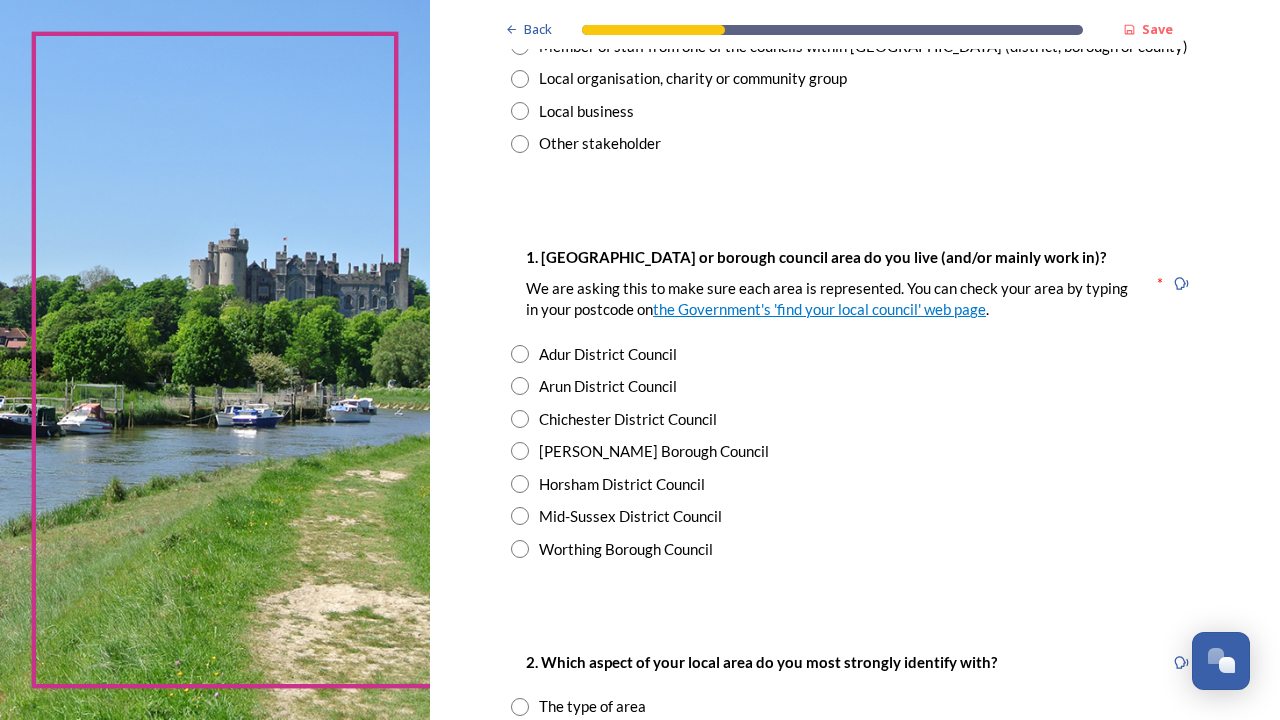 click at bounding box center [520, 516] 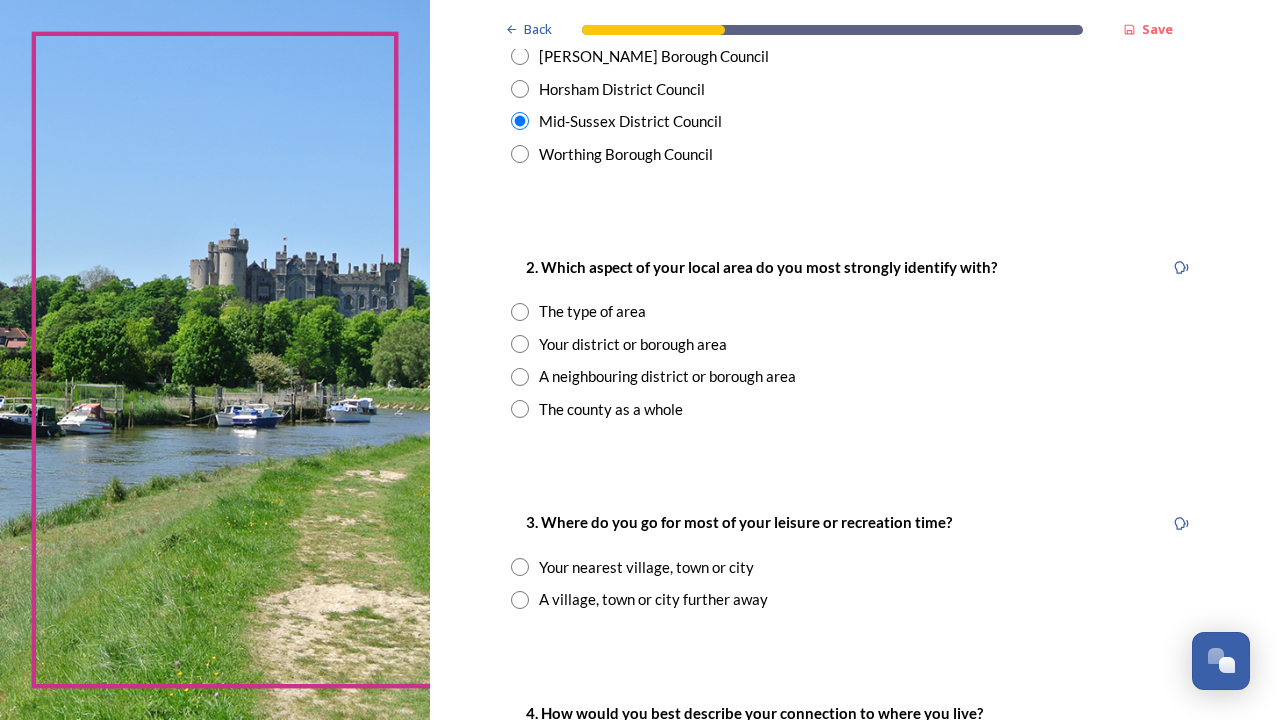 scroll, scrollTop: 635, scrollLeft: 0, axis: vertical 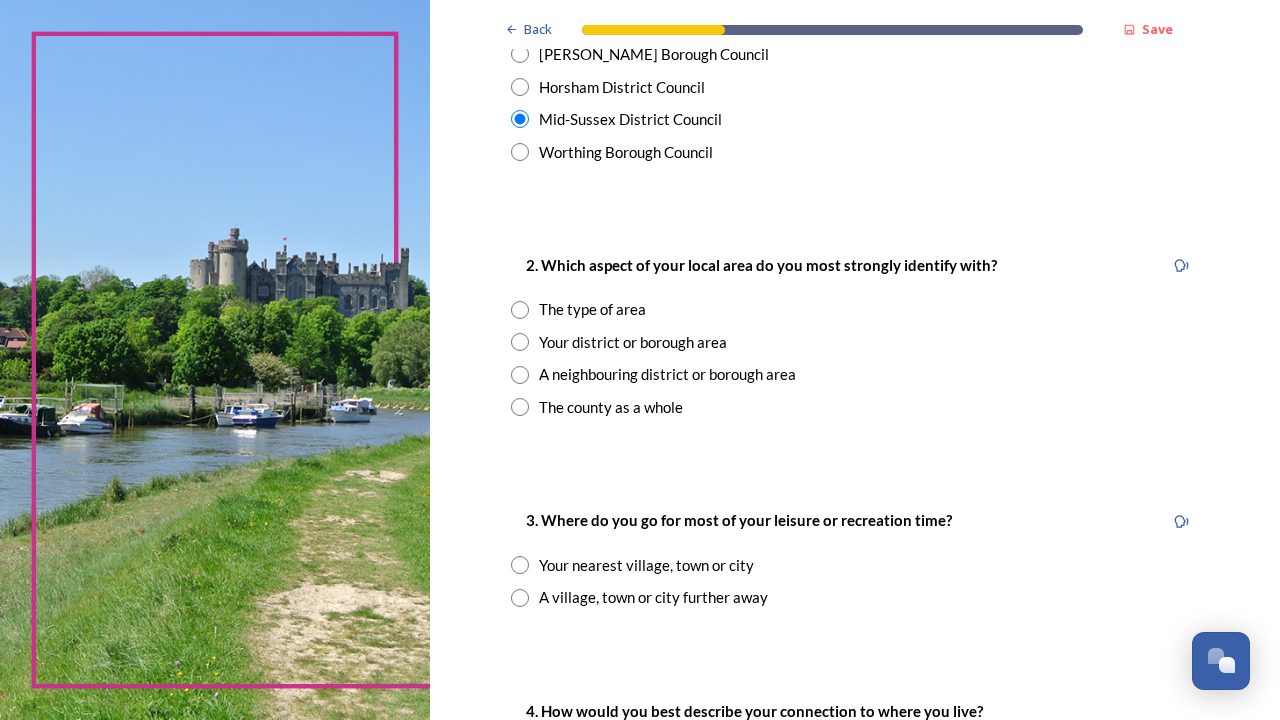 click at bounding box center (520, 342) 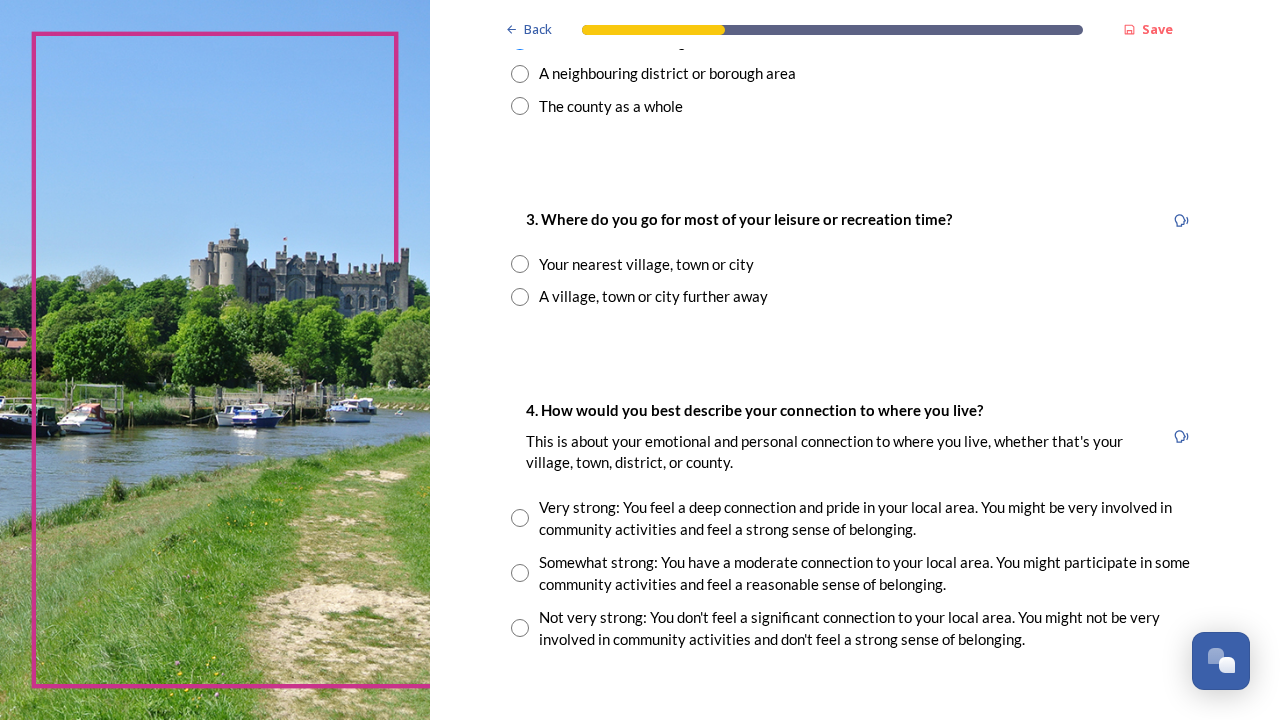 scroll, scrollTop: 938, scrollLeft: 0, axis: vertical 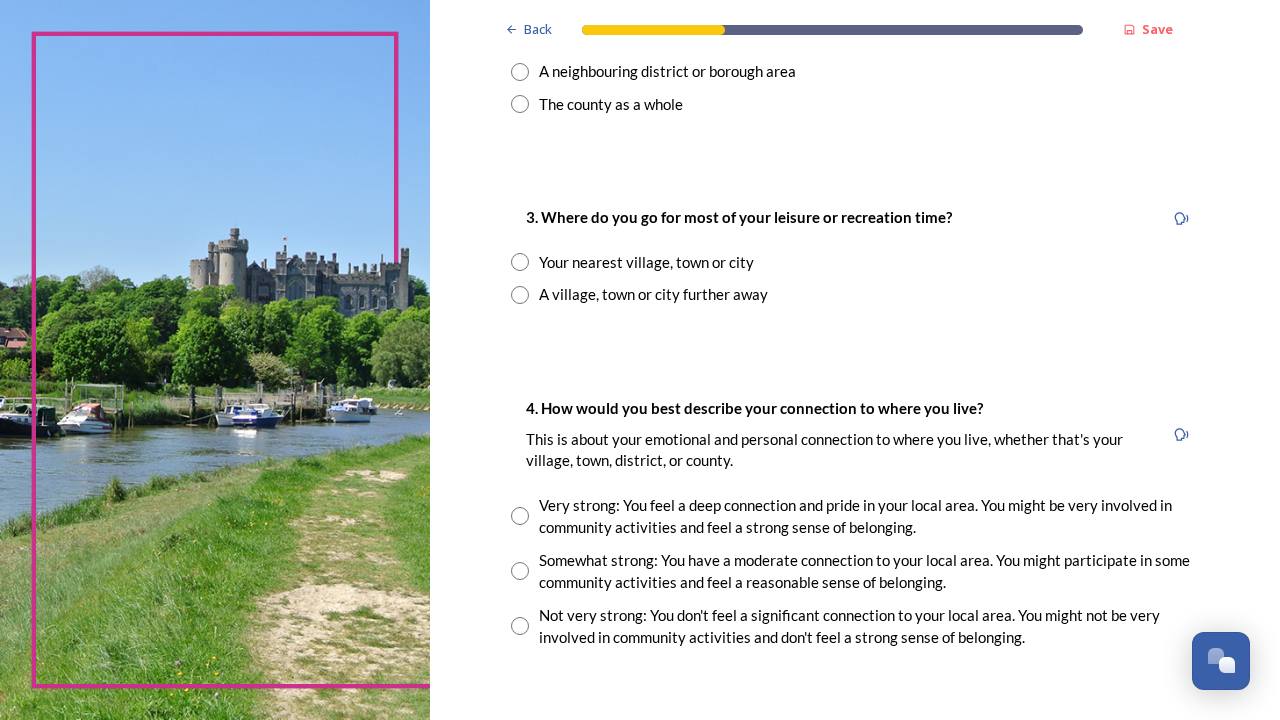 click at bounding box center (520, 262) 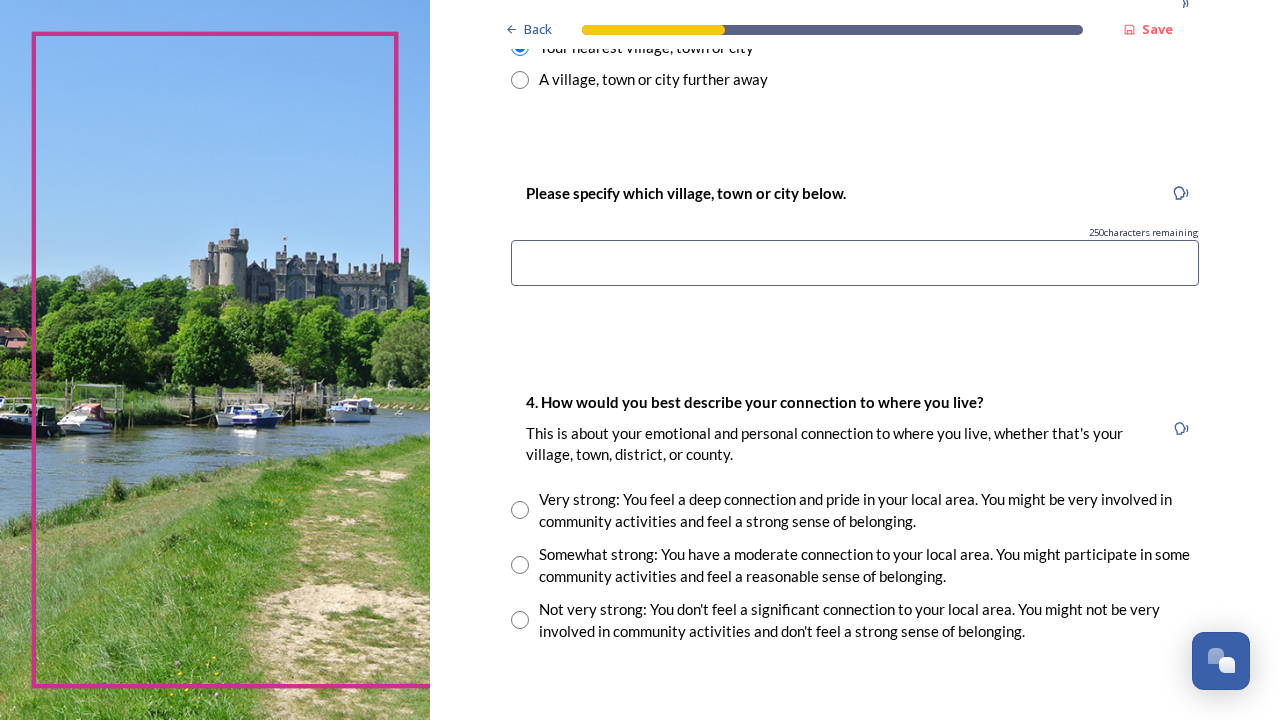 scroll, scrollTop: 1168, scrollLeft: 0, axis: vertical 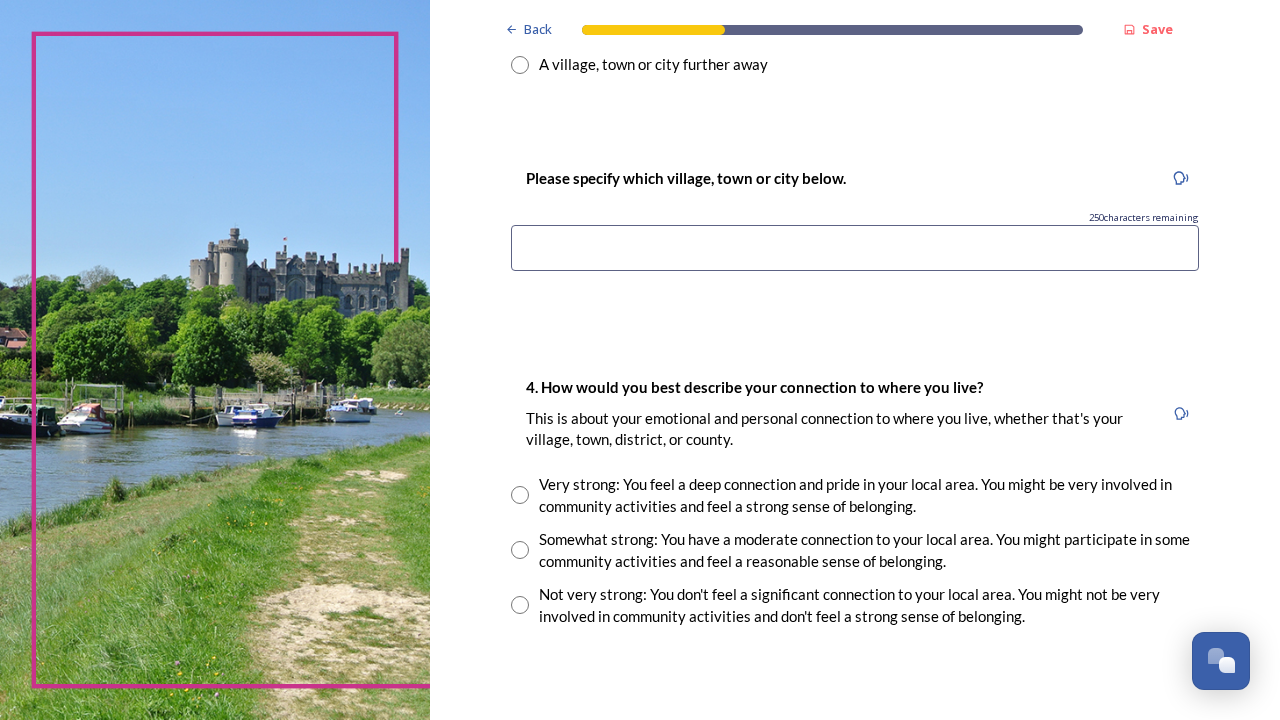 click at bounding box center [855, 248] 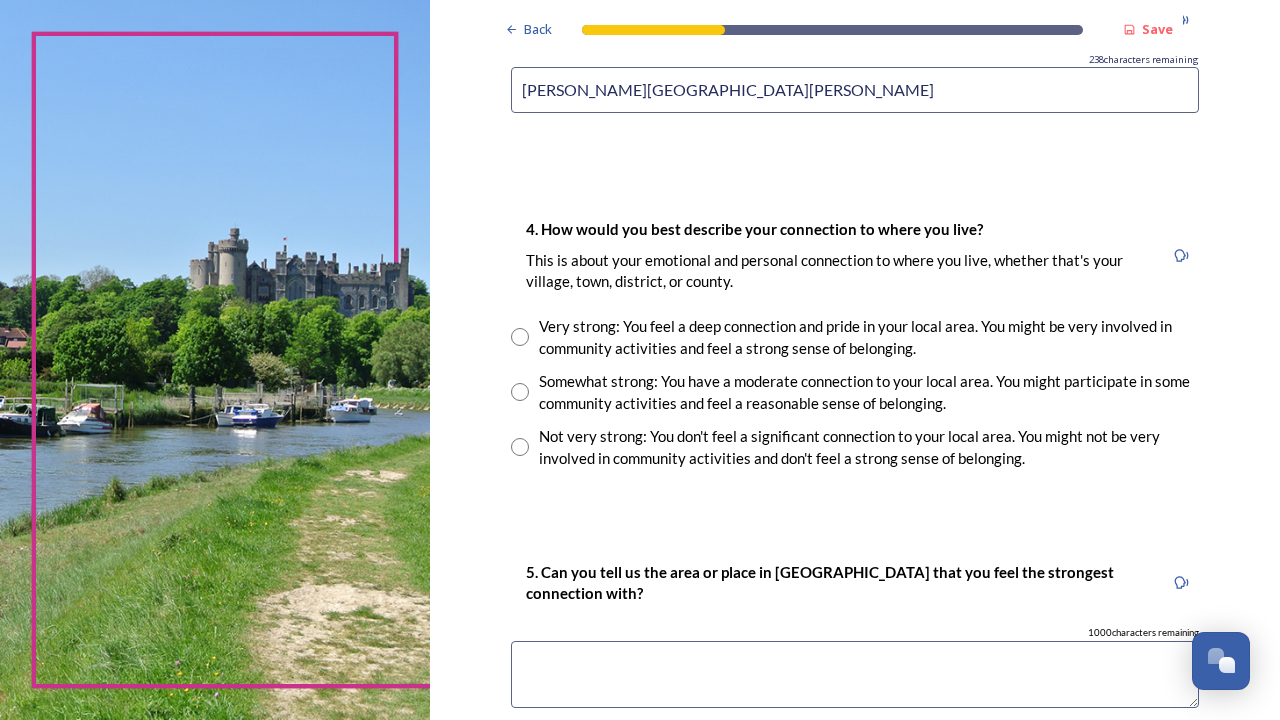 scroll, scrollTop: 1328, scrollLeft: 0, axis: vertical 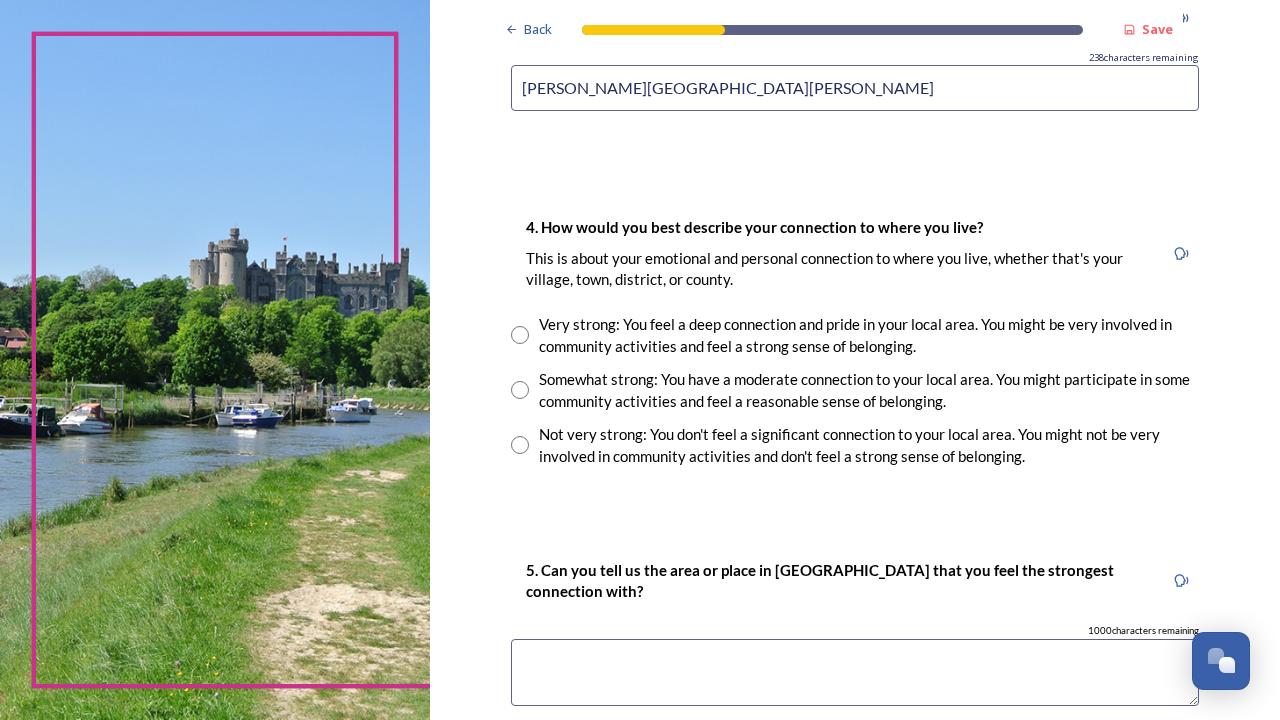 type on "burgess hill" 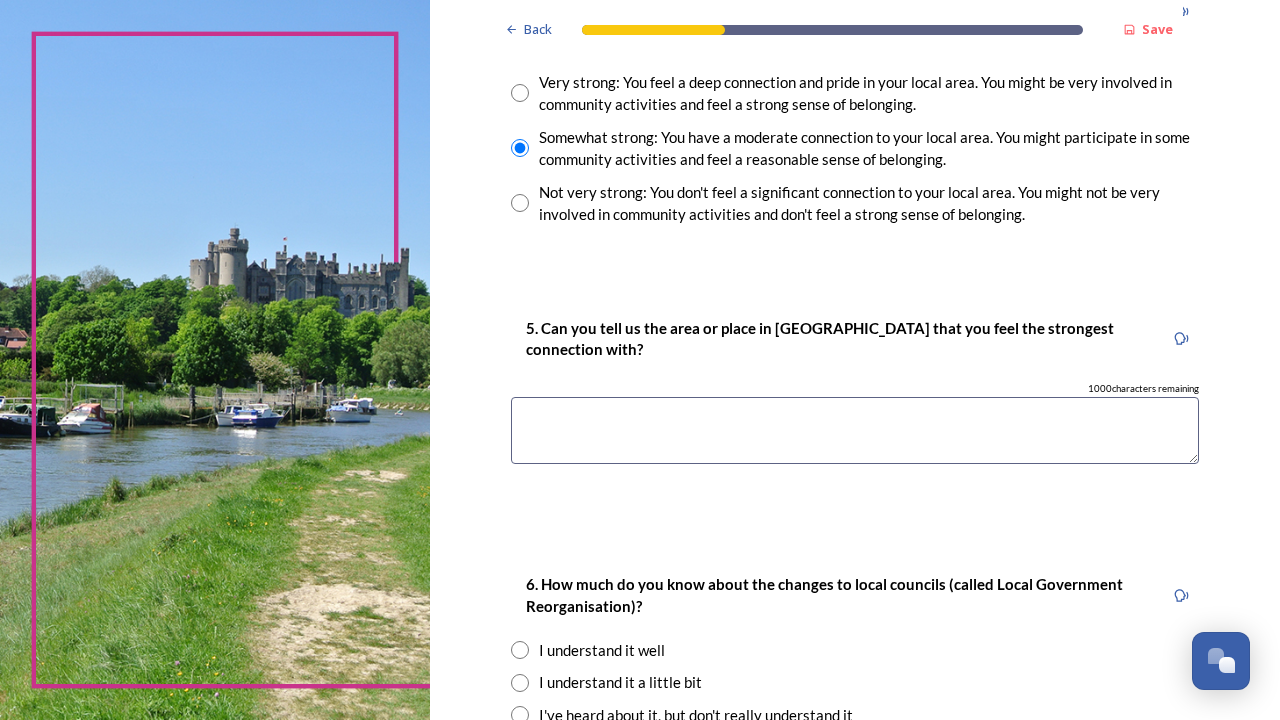 scroll, scrollTop: 1590, scrollLeft: 0, axis: vertical 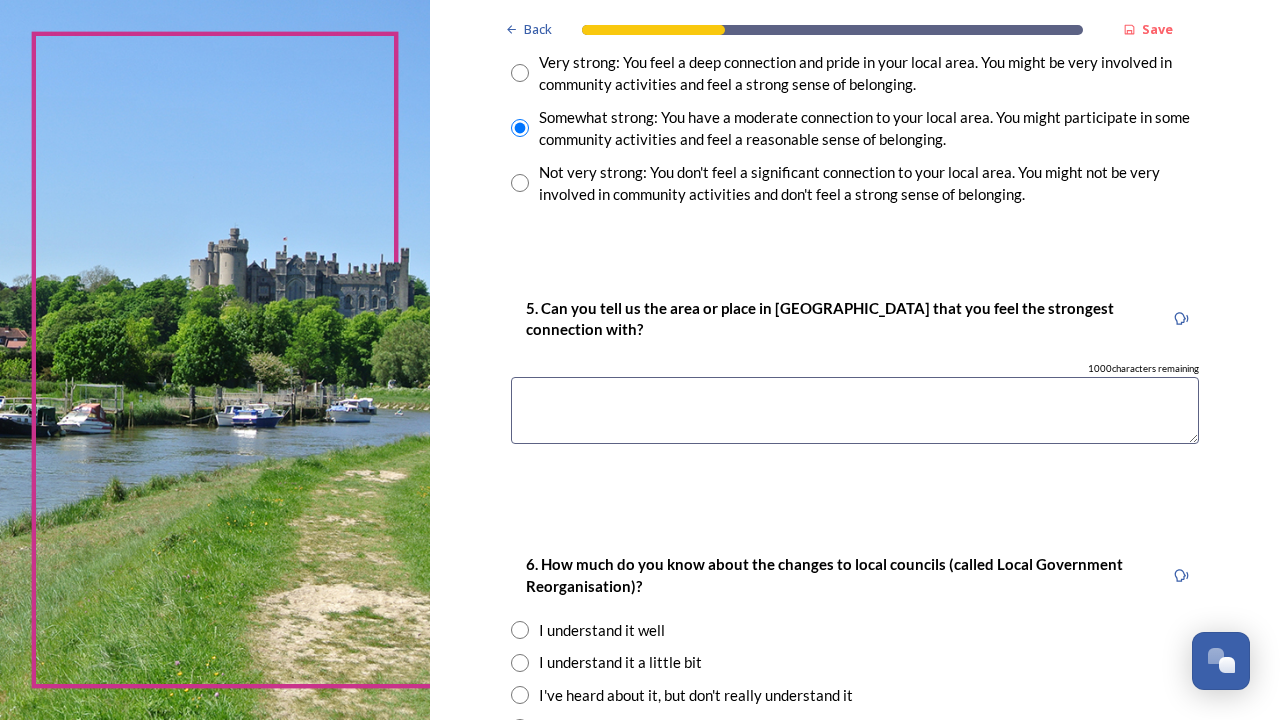 click at bounding box center (855, 410) 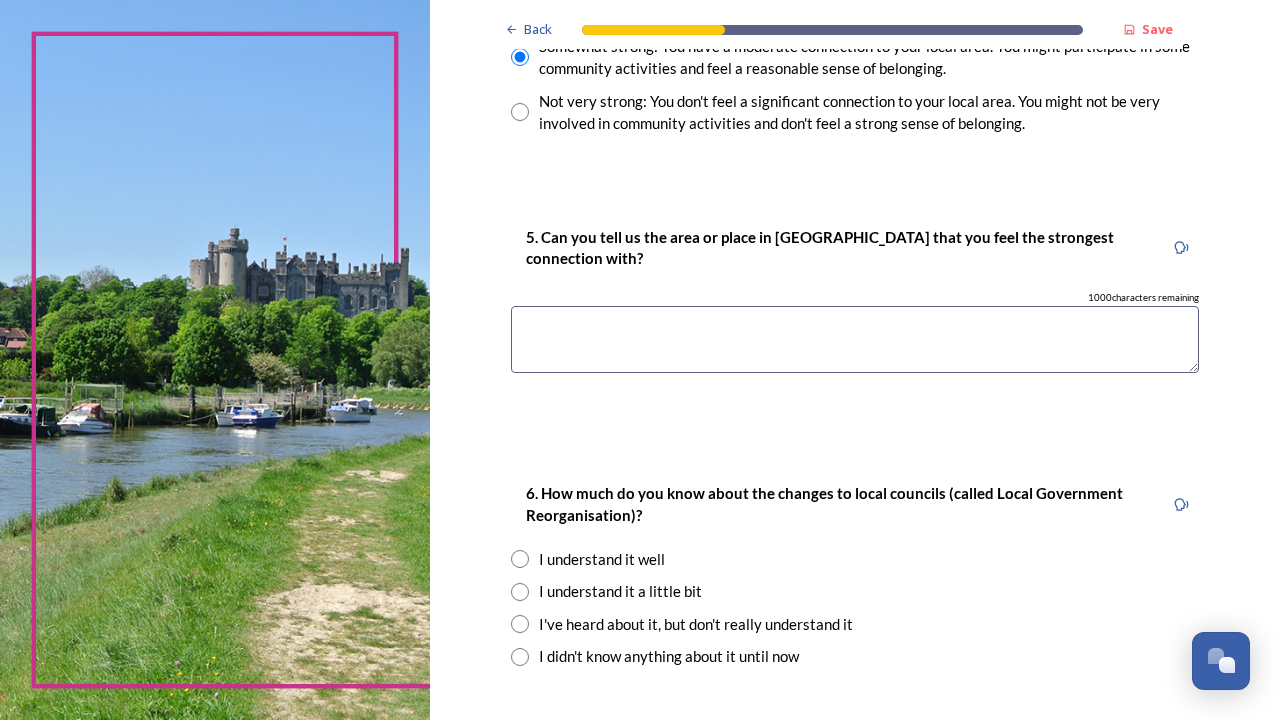 scroll, scrollTop: 1665, scrollLeft: 0, axis: vertical 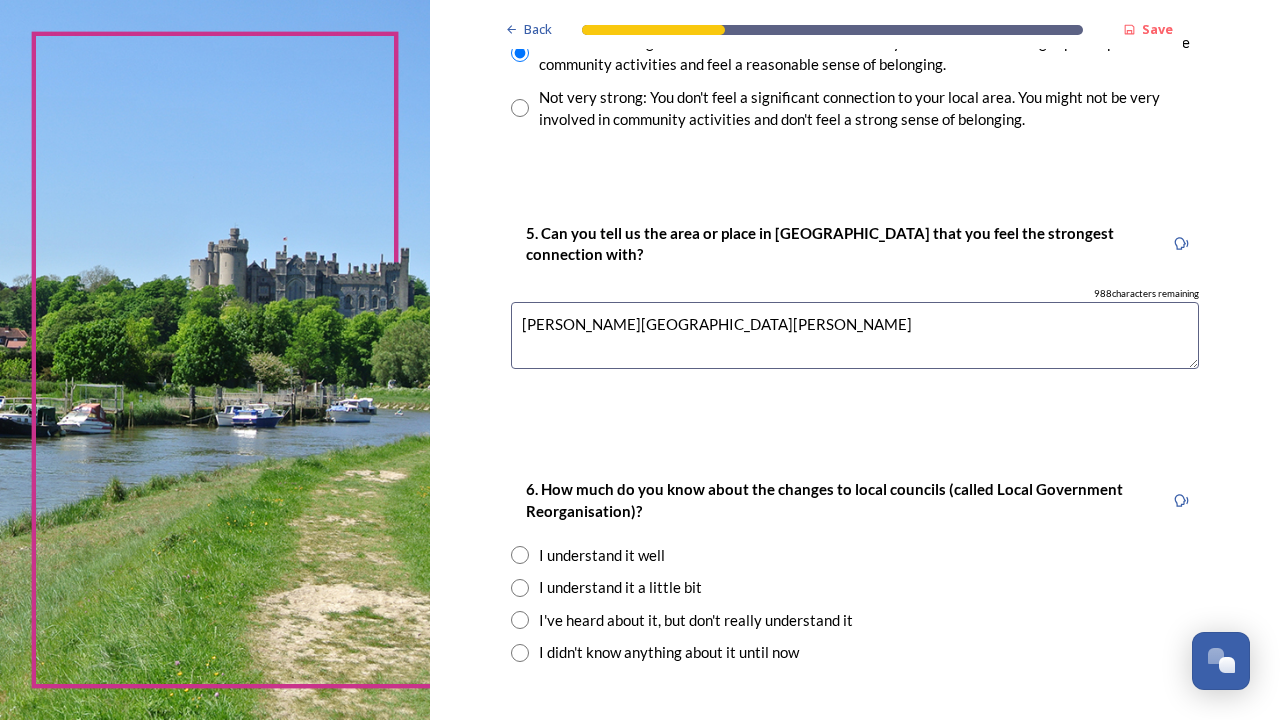 type on "burgess hill" 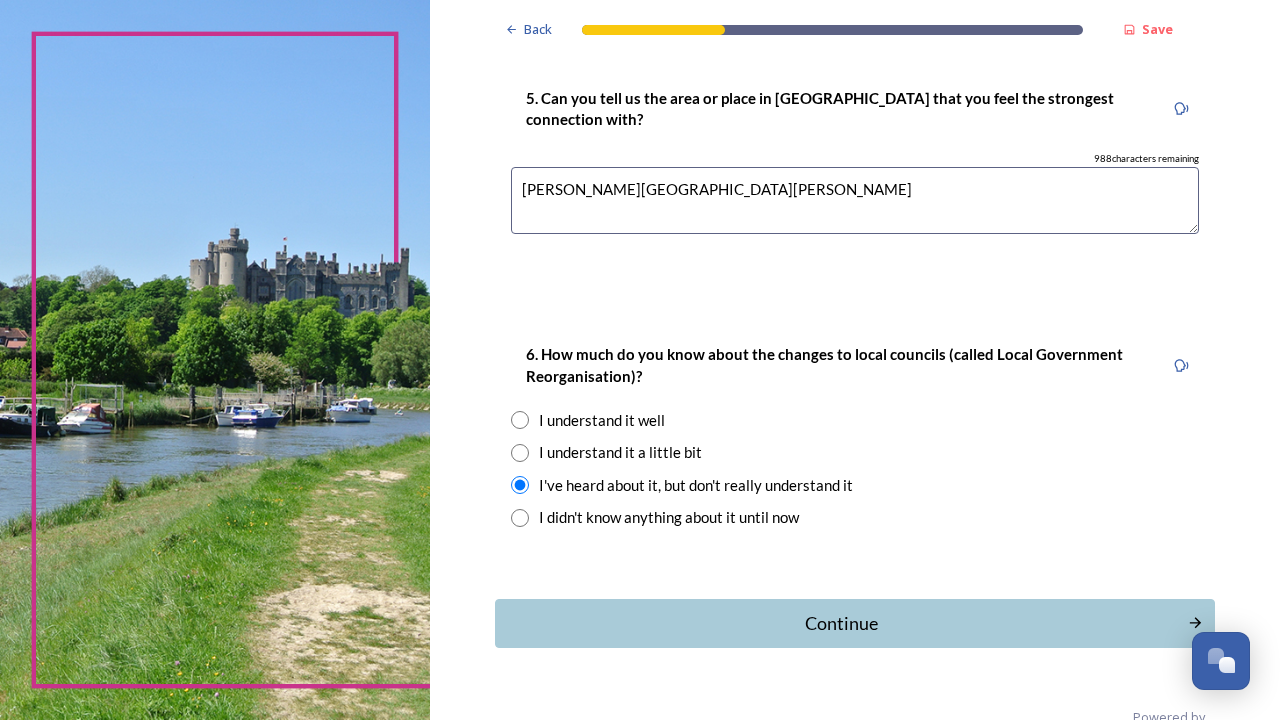 scroll, scrollTop: 1804, scrollLeft: 0, axis: vertical 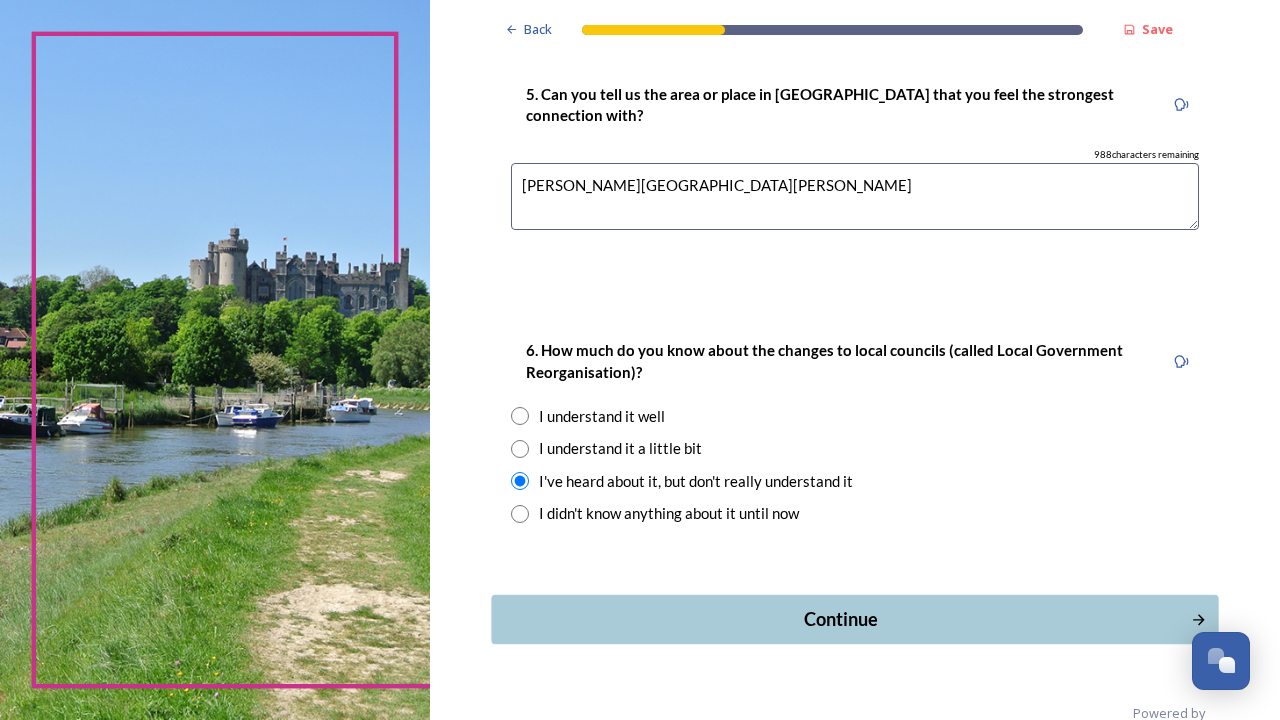 click on "Continue" at bounding box center [841, 619] 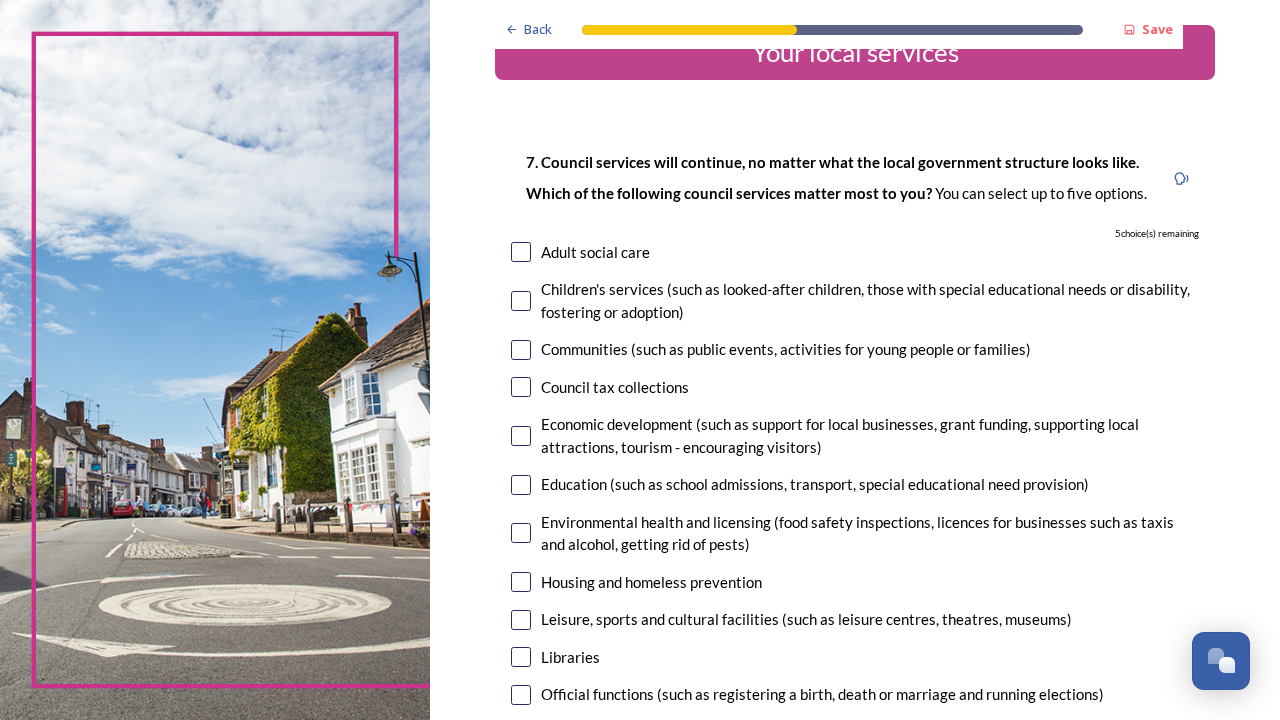 scroll, scrollTop: 47, scrollLeft: 0, axis: vertical 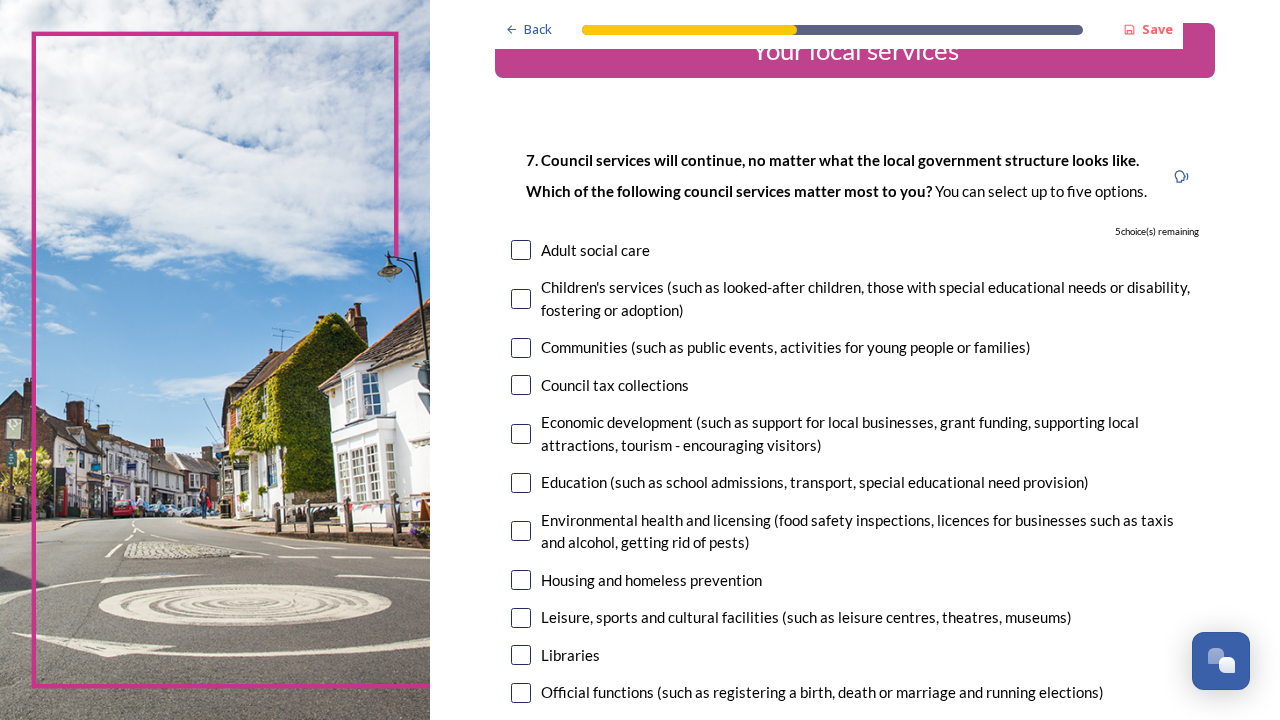 click at bounding box center (521, 299) 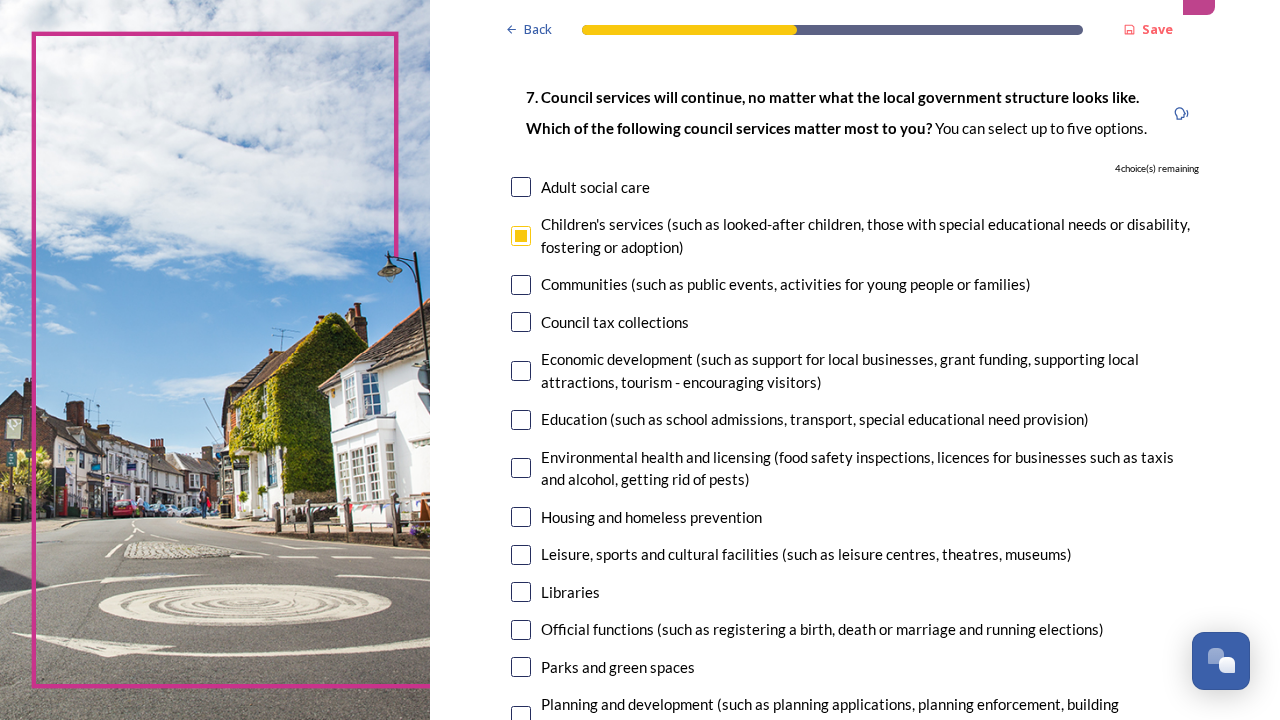 scroll, scrollTop: 112, scrollLeft: 0, axis: vertical 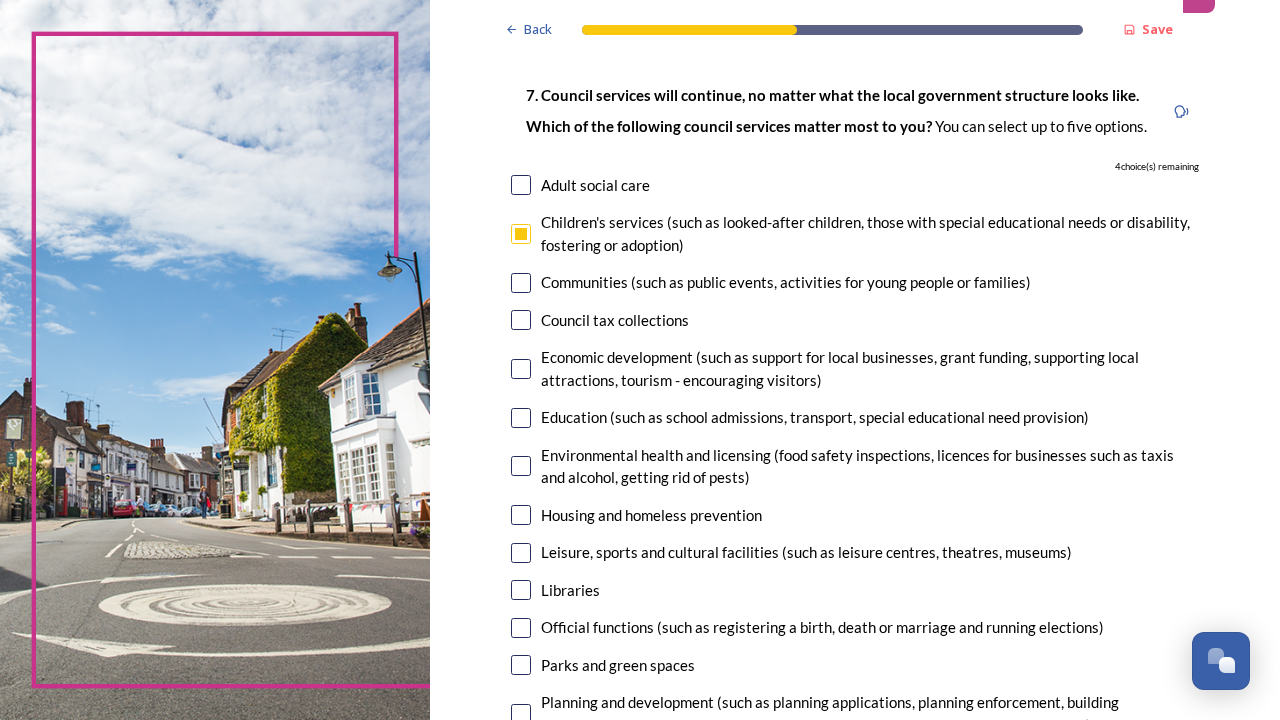 click at bounding box center (521, 283) 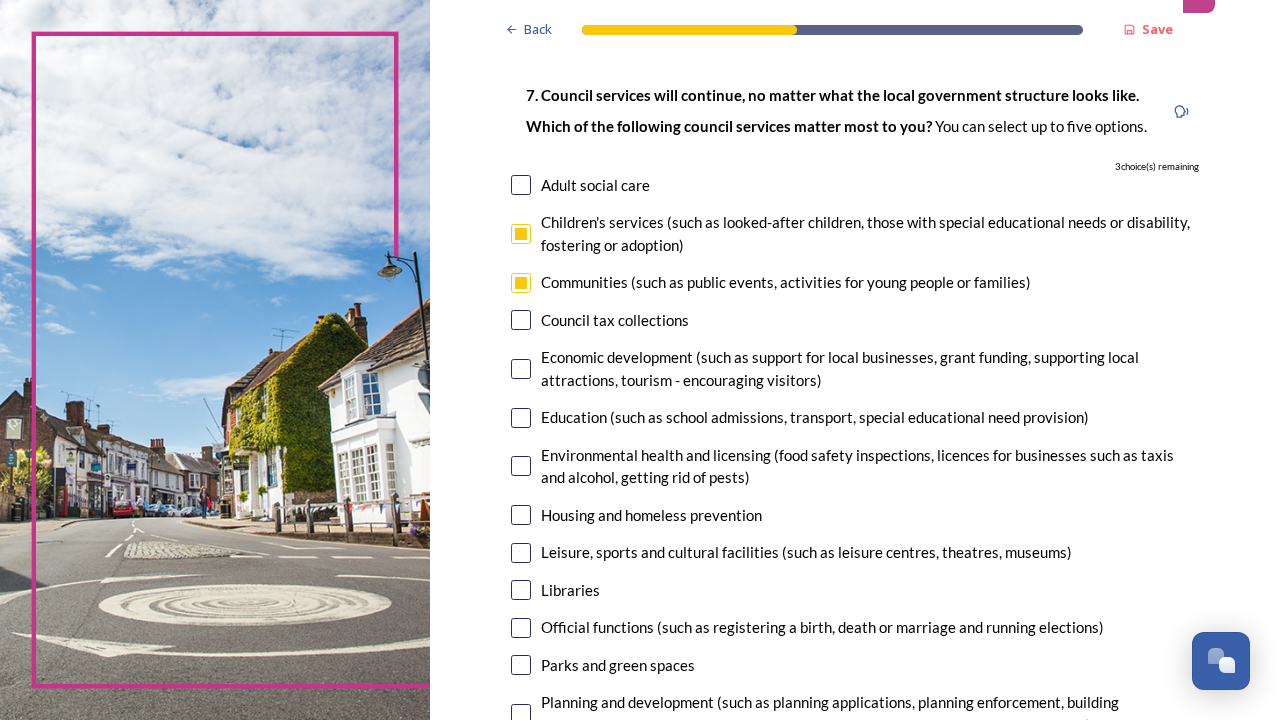click at bounding box center (521, 185) 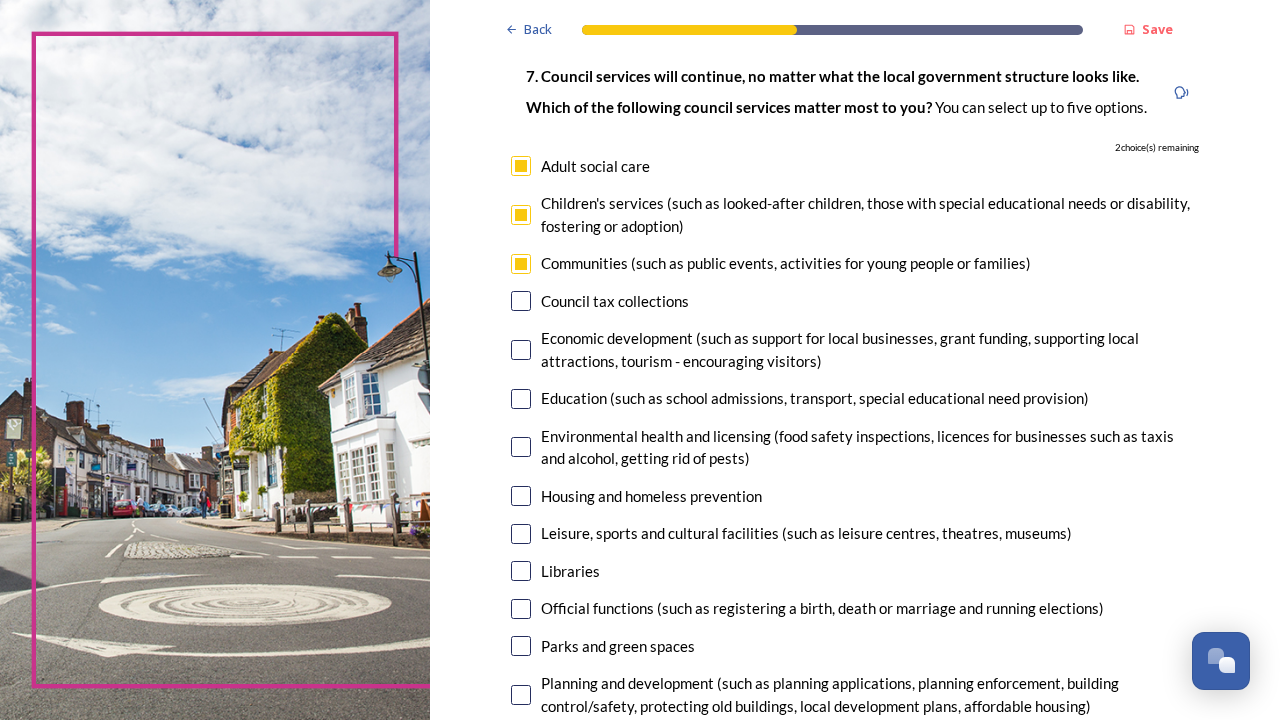 scroll, scrollTop: 133, scrollLeft: 0, axis: vertical 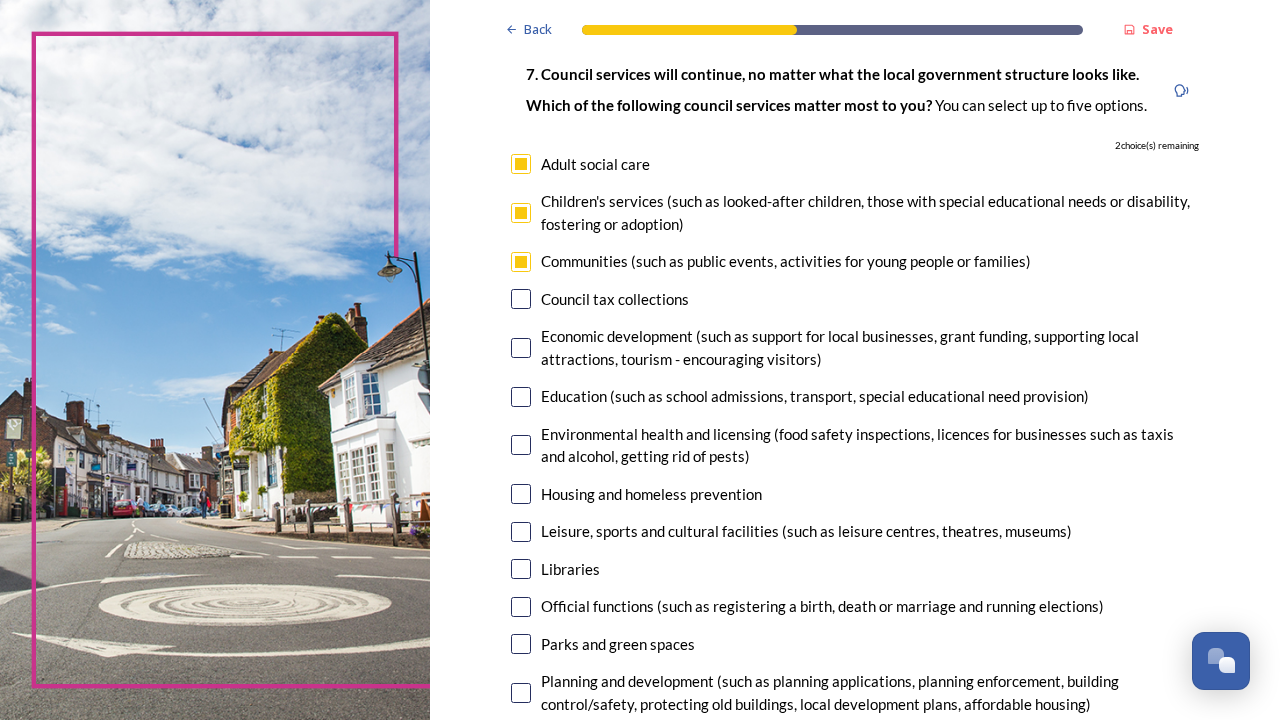 click at bounding box center (521, 569) 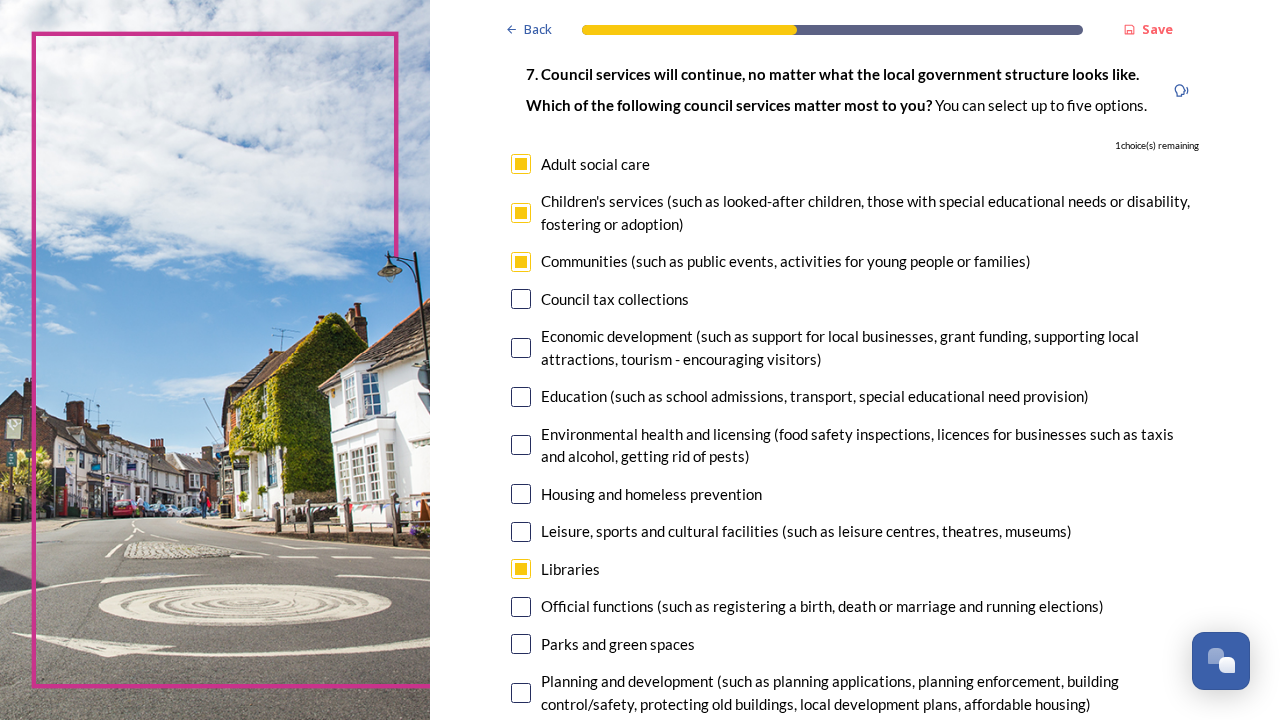 click at bounding box center (521, 397) 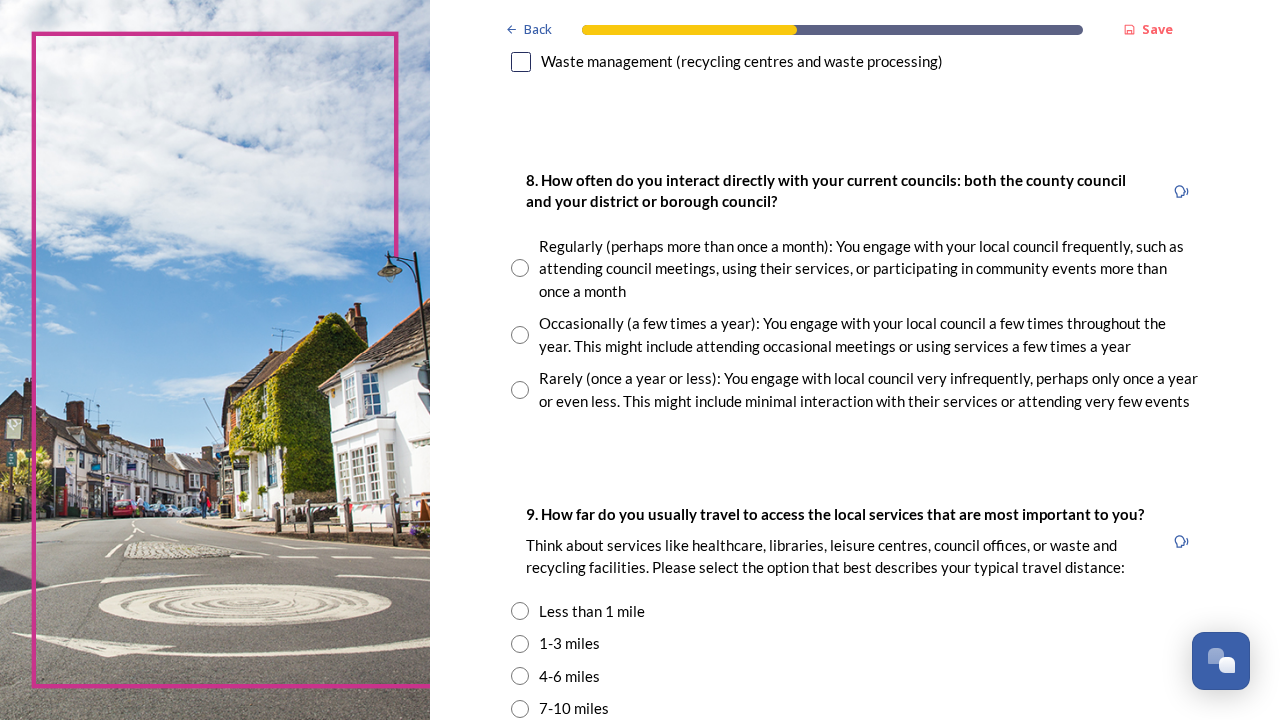 scroll, scrollTop: 1027, scrollLeft: 0, axis: vertical 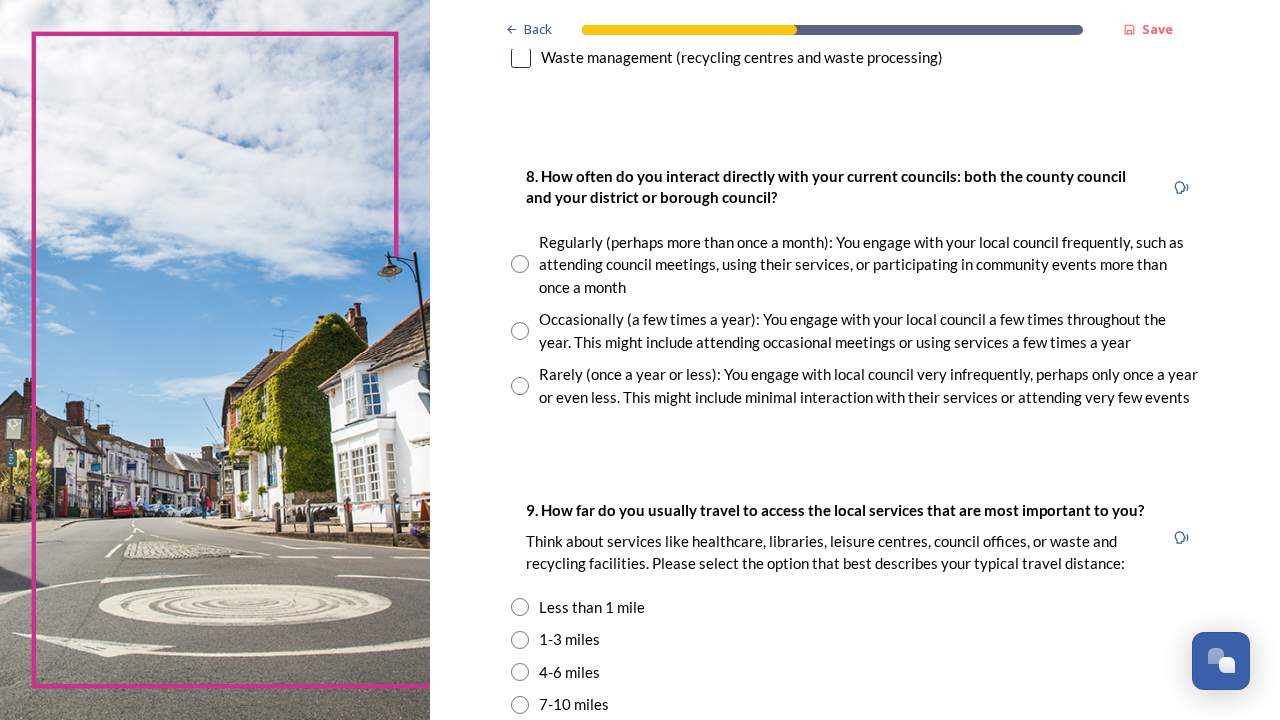 click on "Rarely (once a year or less): You engage with local council very infrequently, perhaps only once a year or even less. This might include minimal interaction with their services or attending very few events" at bounding box center (855, 385) 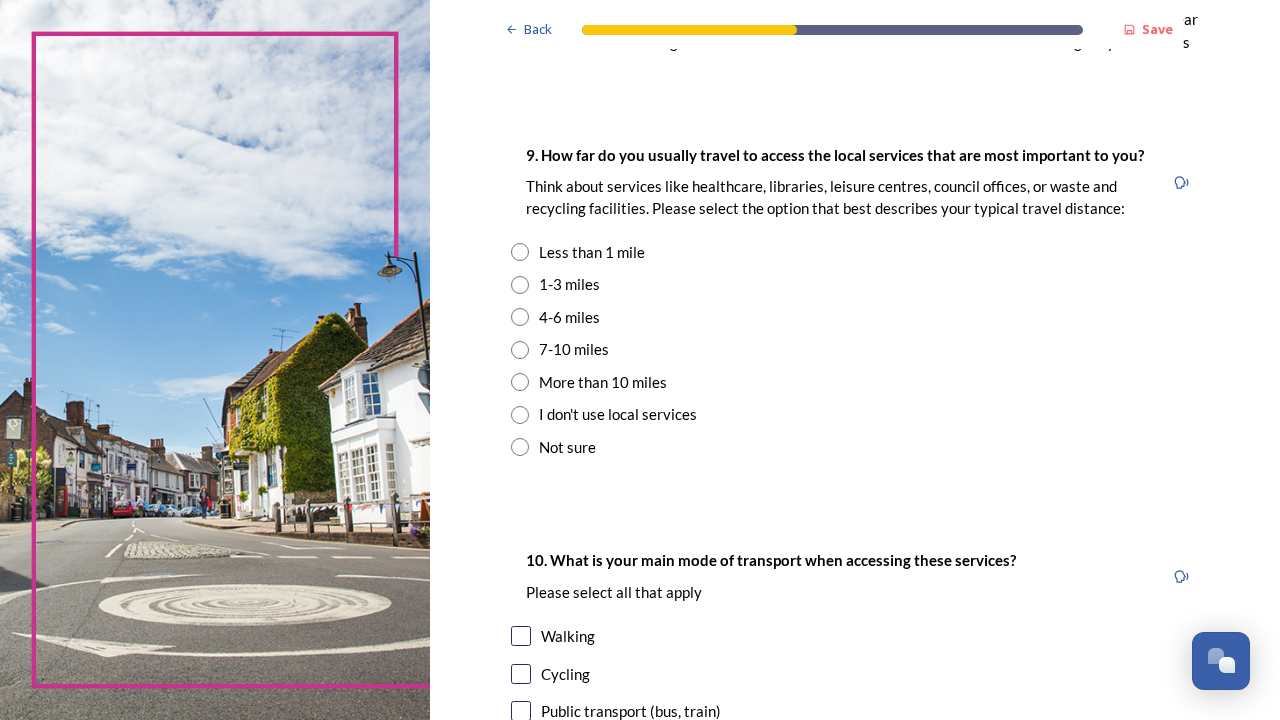 scroll, scrollTop: 1407, scrollLeft: 0, axis: vertical 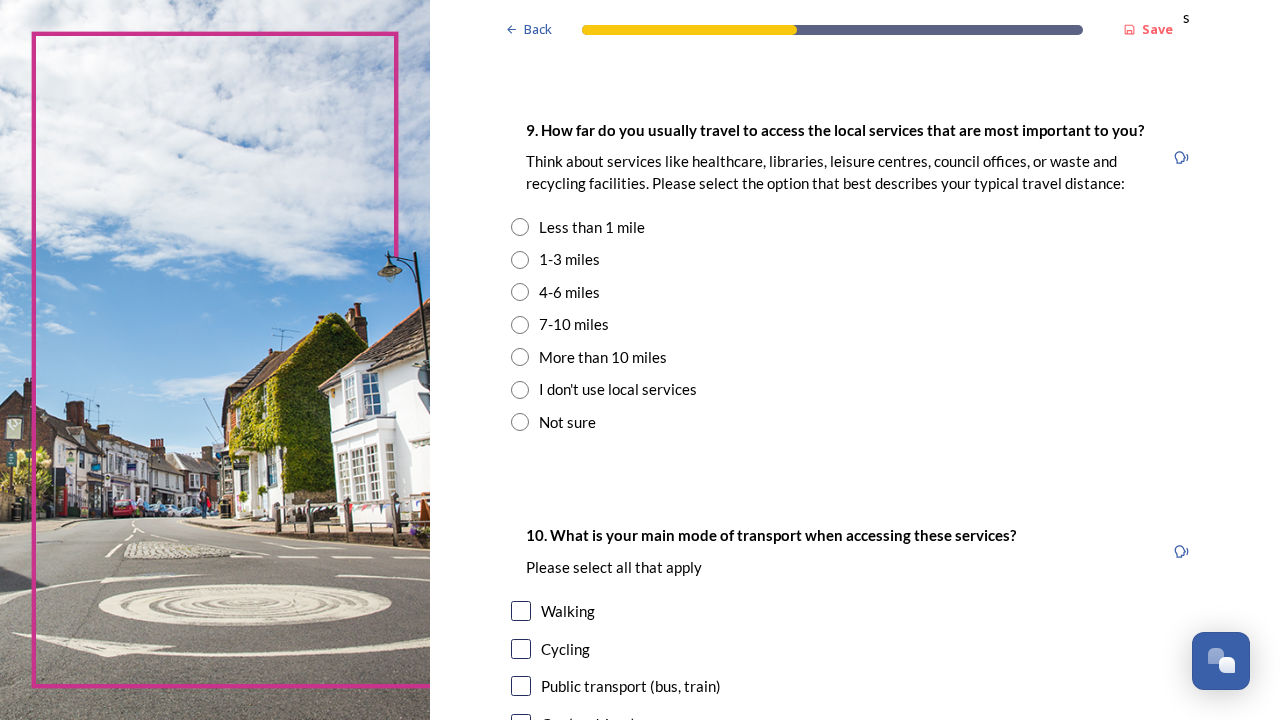 click at bounding box center (520, 260) 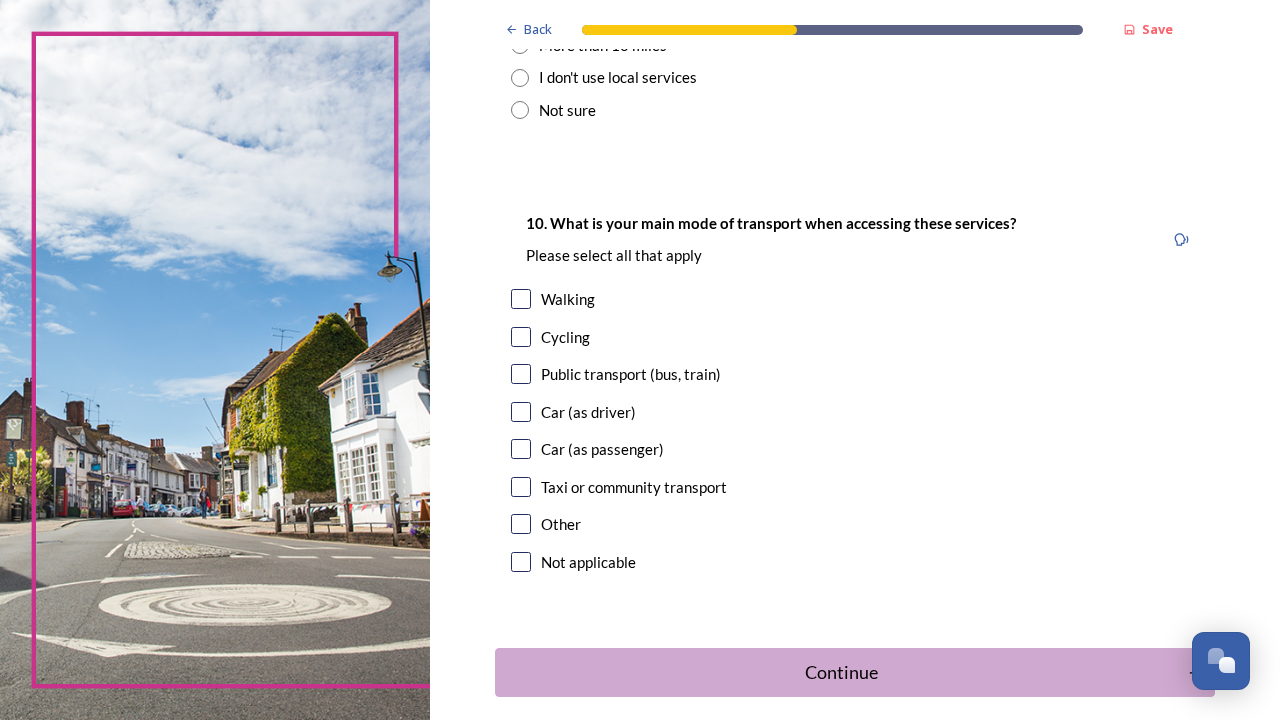 scroll, scrollTop: 1723, scrollLeft: 0, axis: vertical 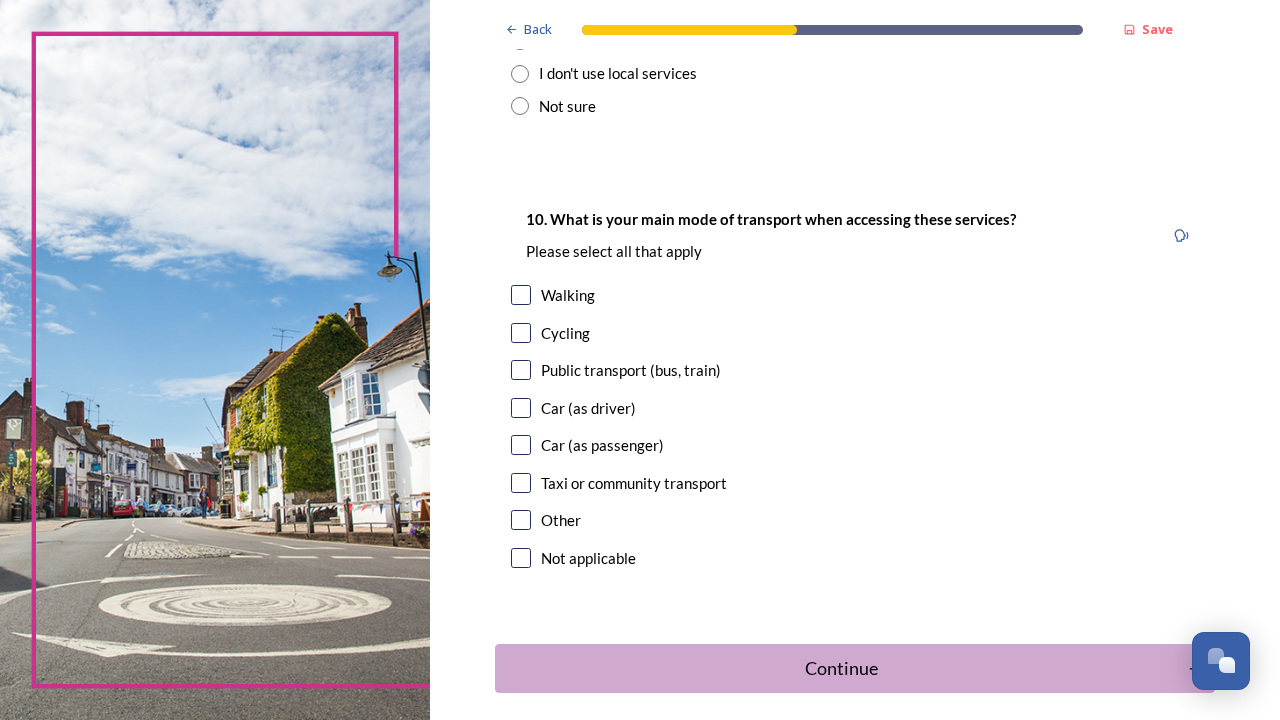 click at bounding box center (521, 408) 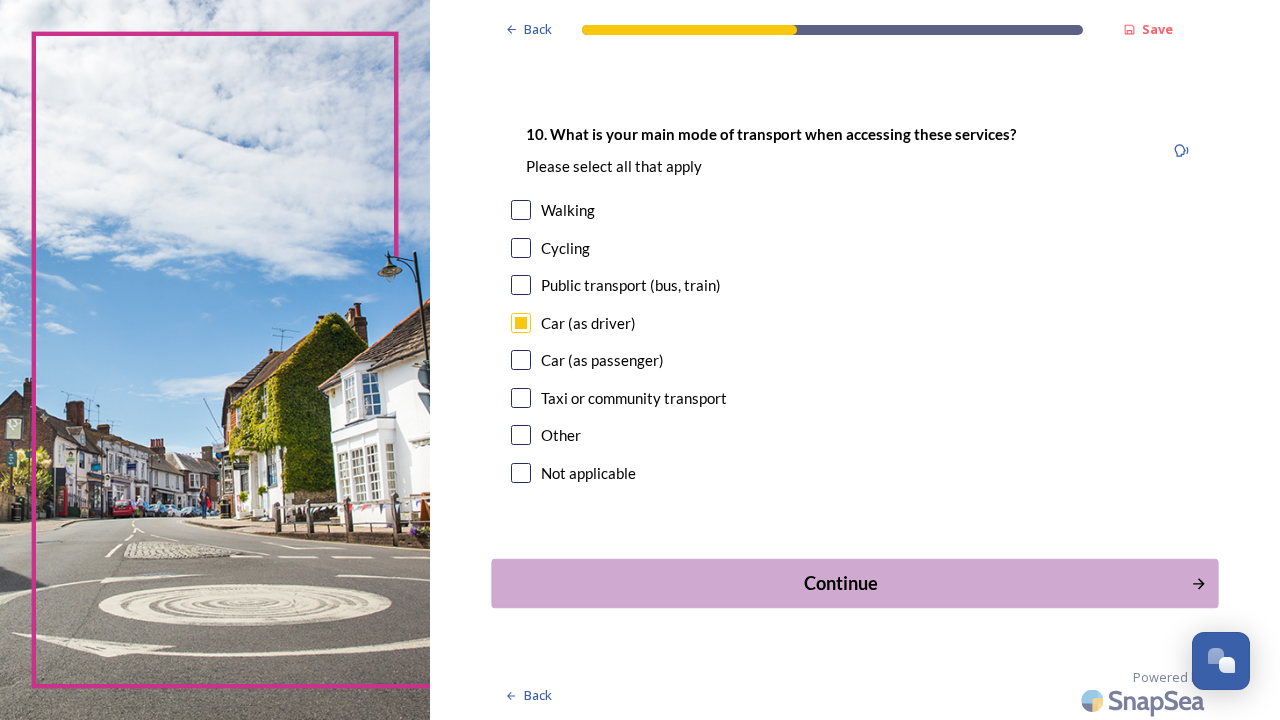 scroll, scrollTop: 1807, scrollLeft: 0, axis: vertical 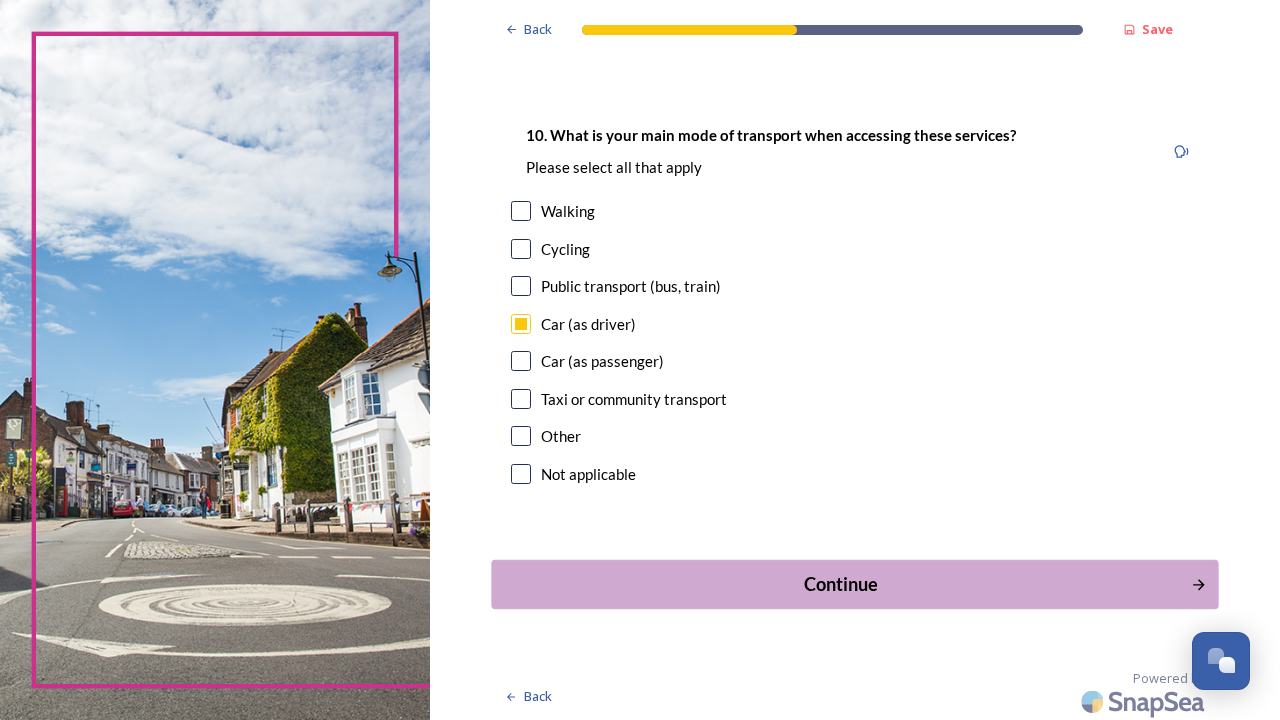 click on "Continue" at bounding box center (841, 584) 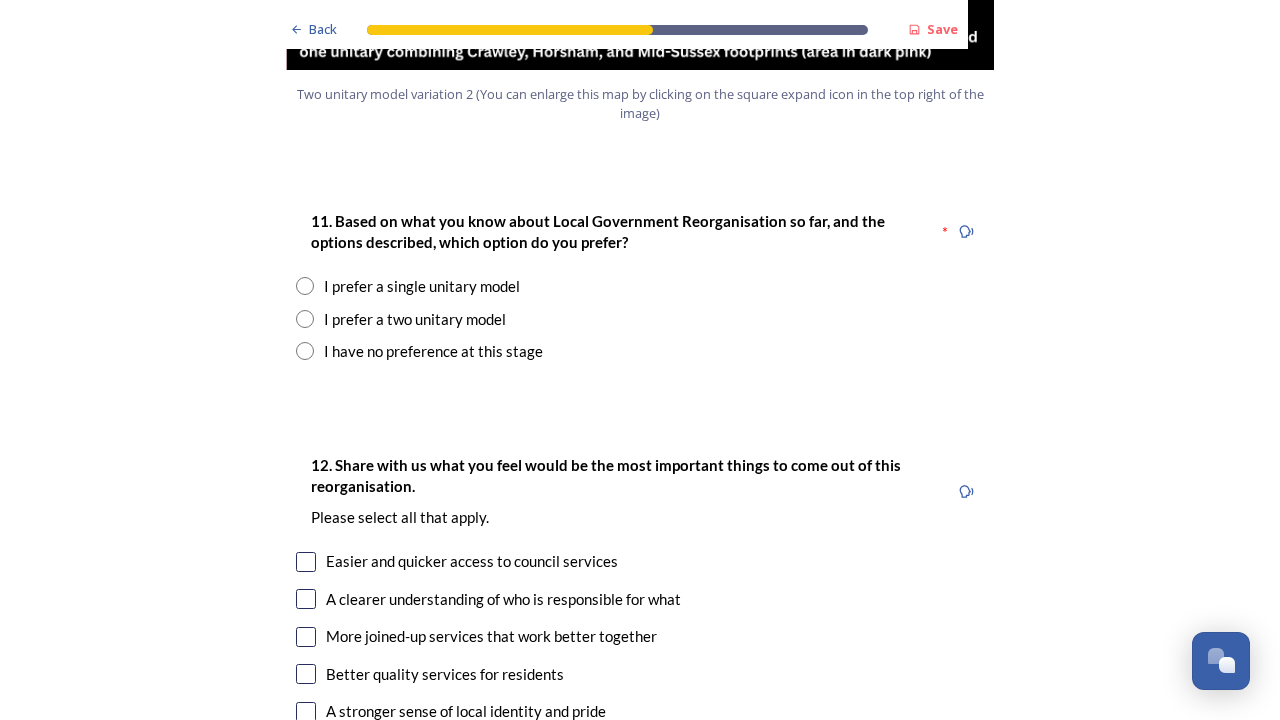scroll, scrollTop: 2593, scrollLeft: 0, axis: vertical 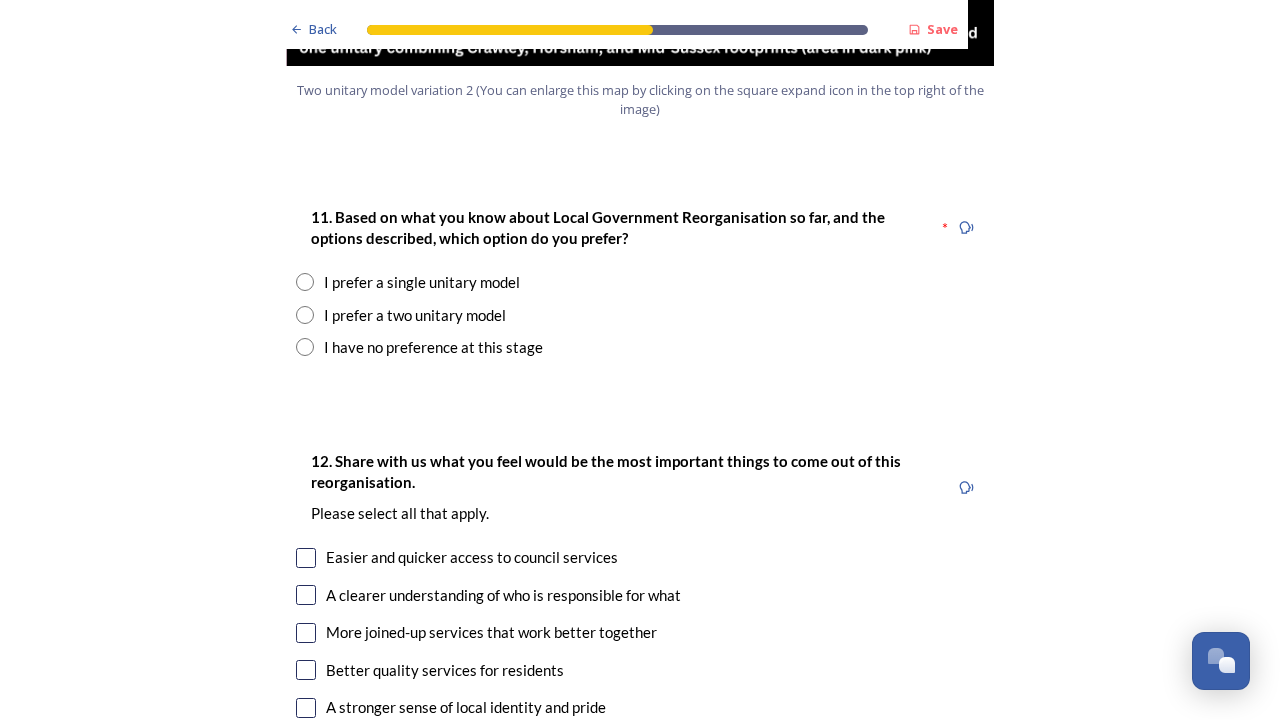 click at bounding box center [305, 315] 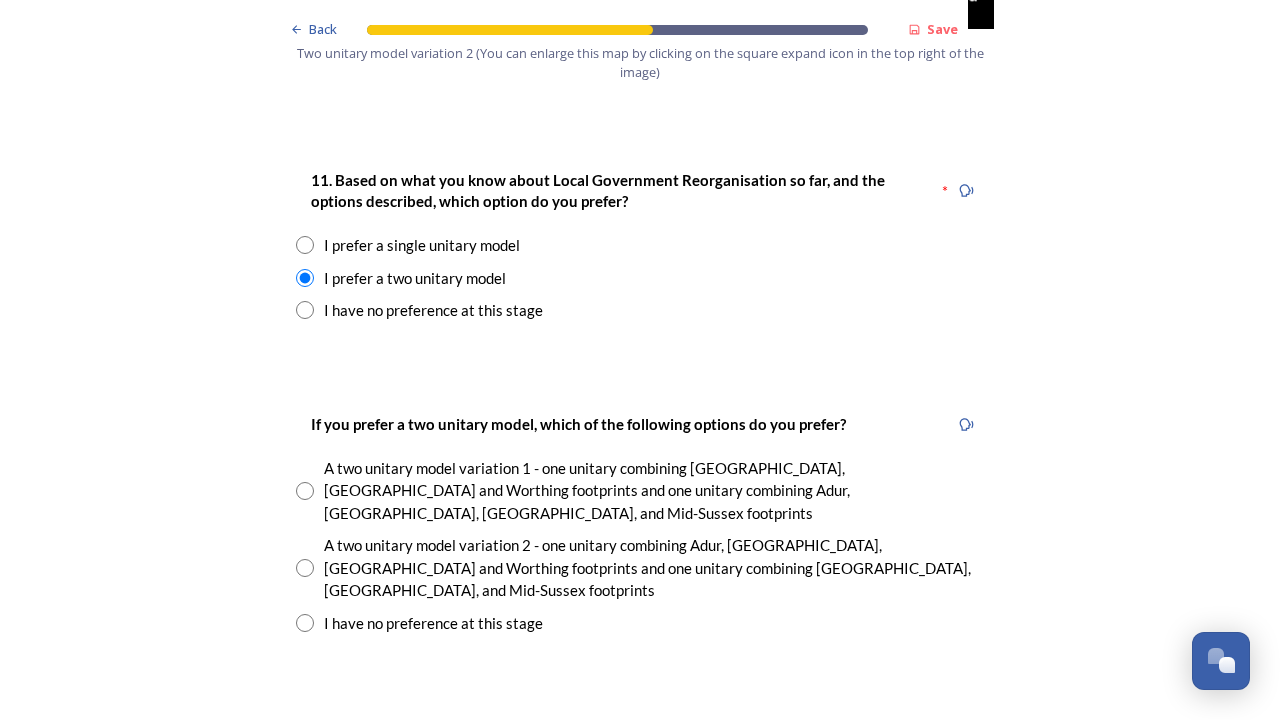 scroll, scrollTop: 2632, scrollLeft: 0, axis: vertical 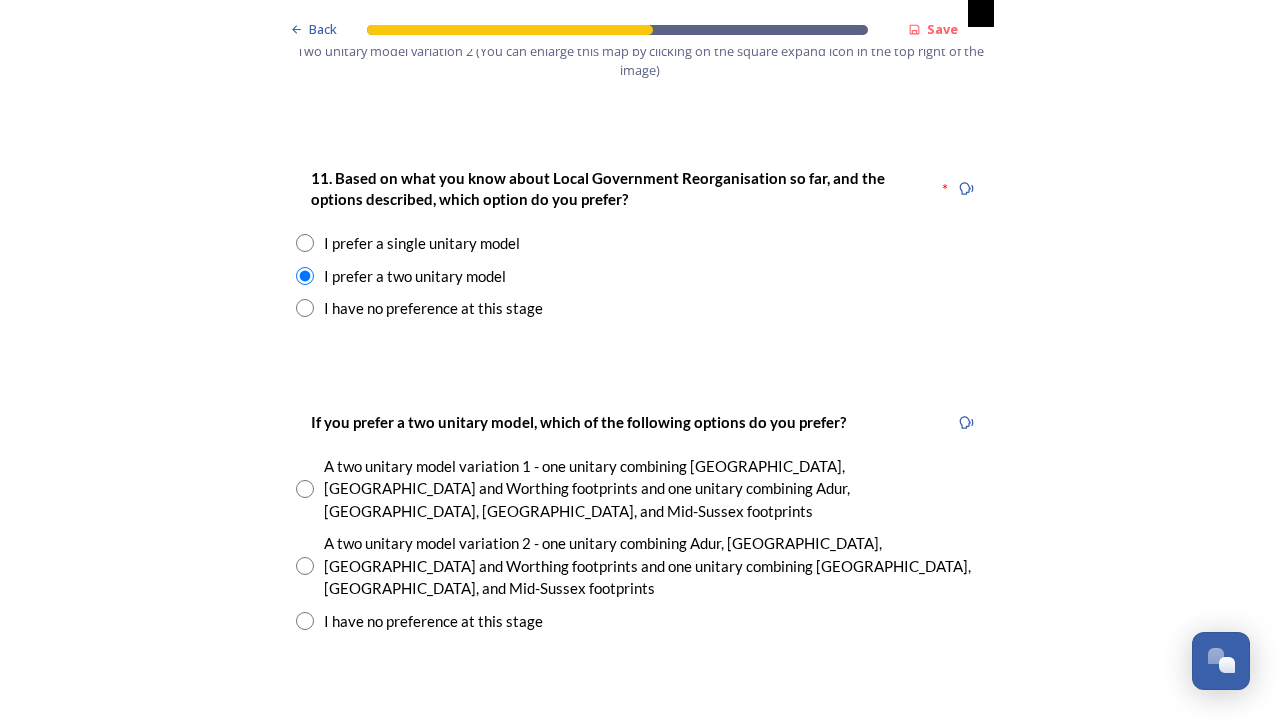 click at bounding box center (305, 566) 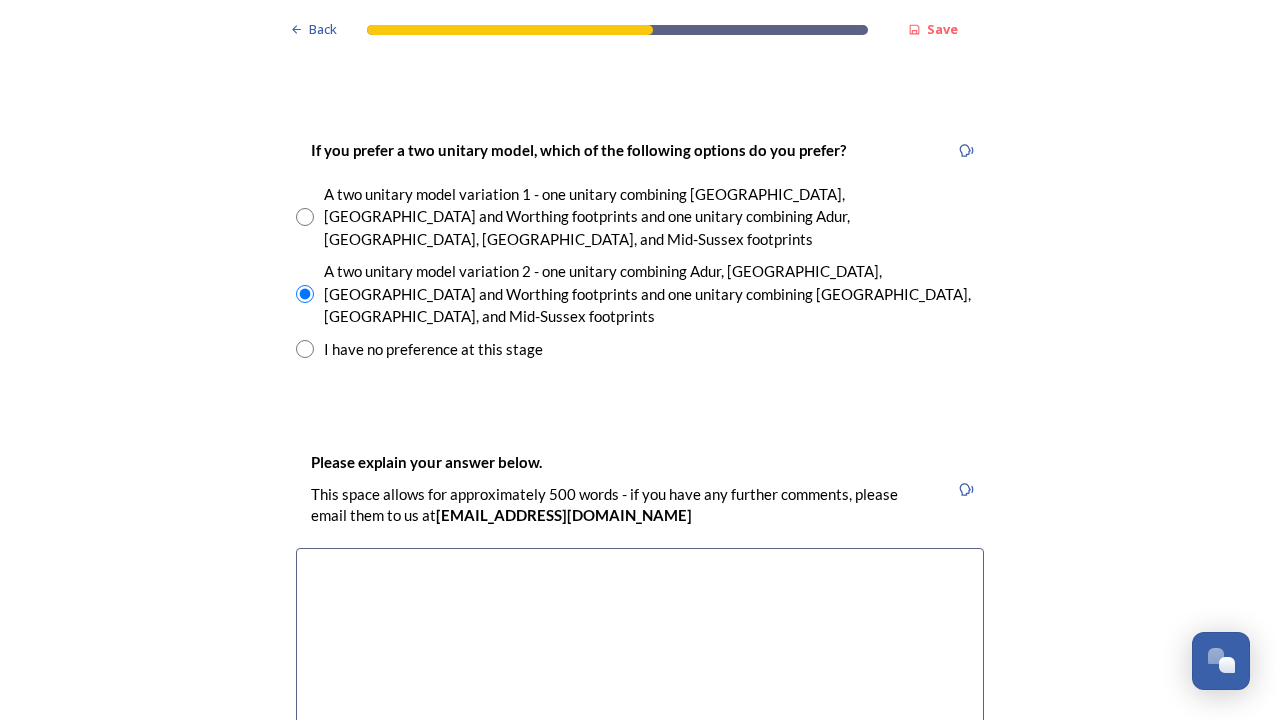 scroll, scrollTop: 2911, scrollLeft: 0, axis: vertical 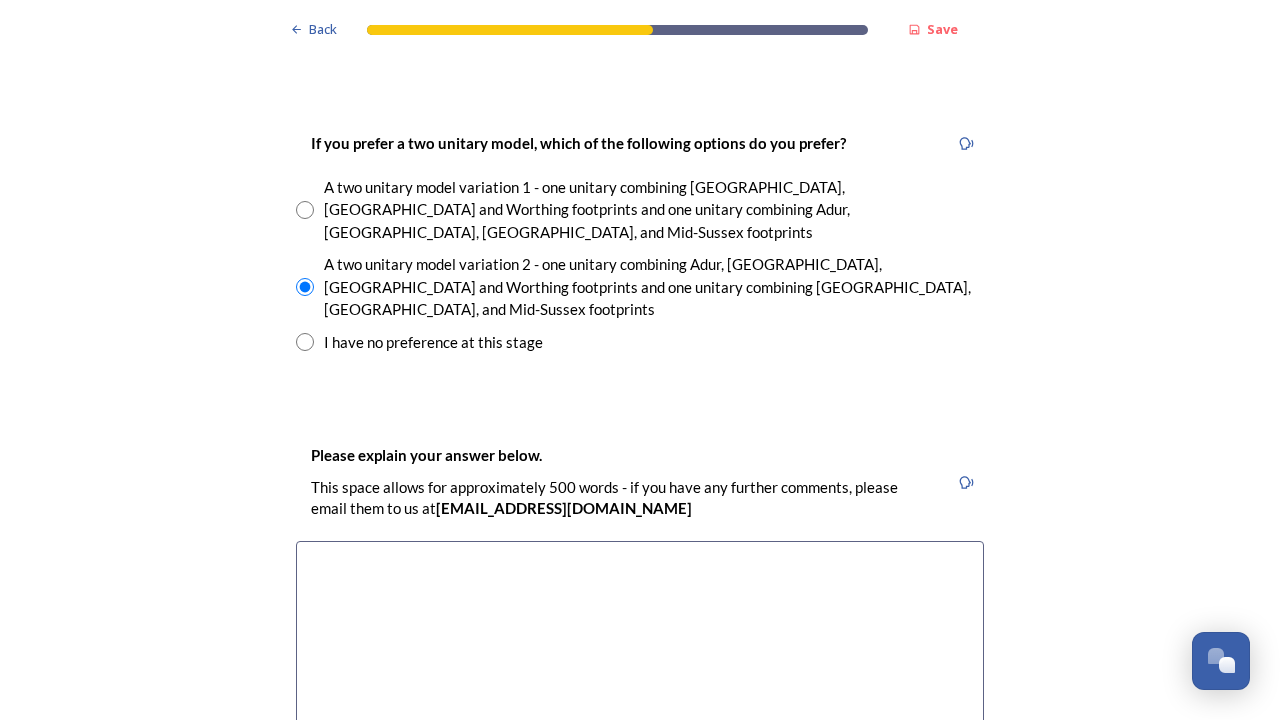 click at bounding box center (640, 653) 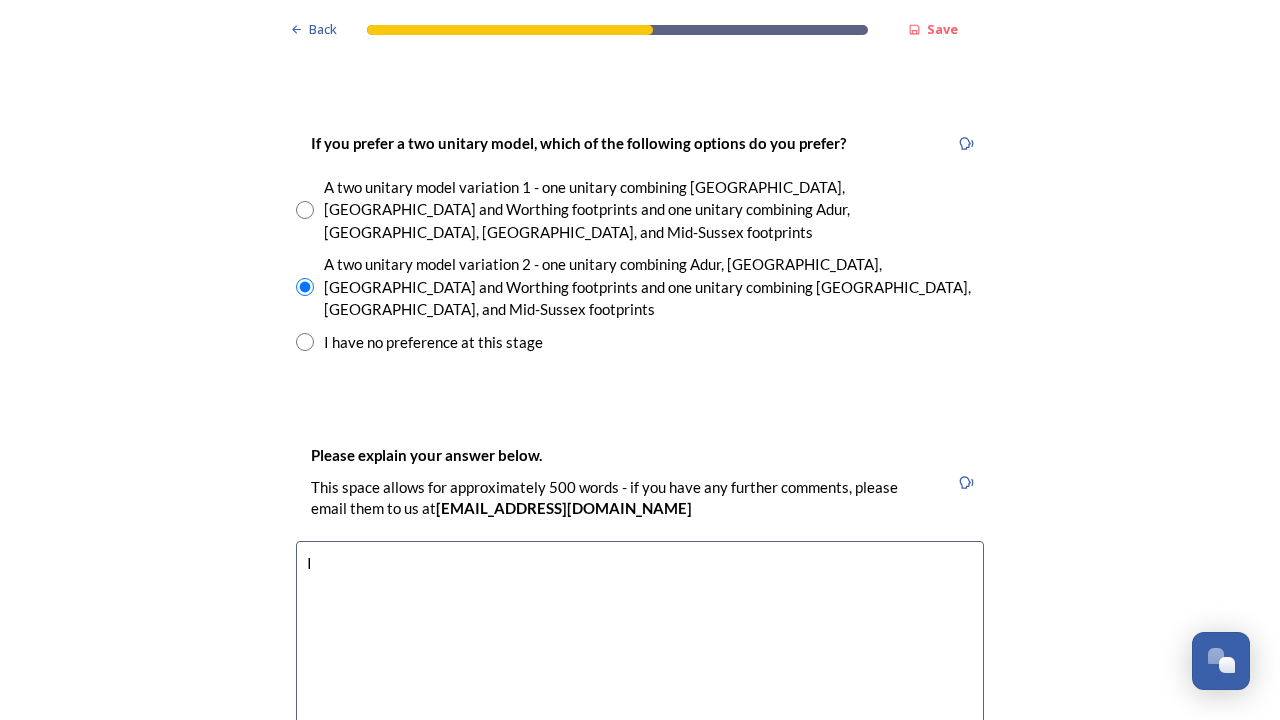 type on "I" 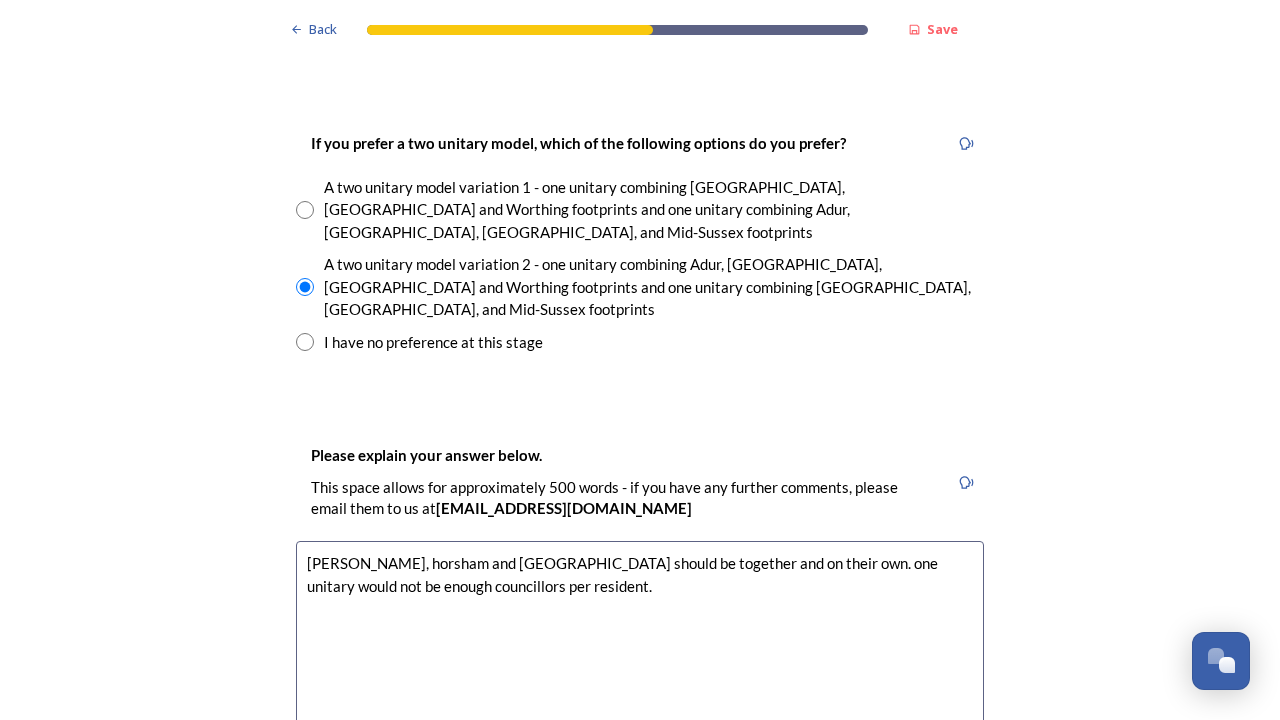 type on "crawley, horsham and mid Sussex should be together and on their own. one unitary would not be enough councillors per resident." 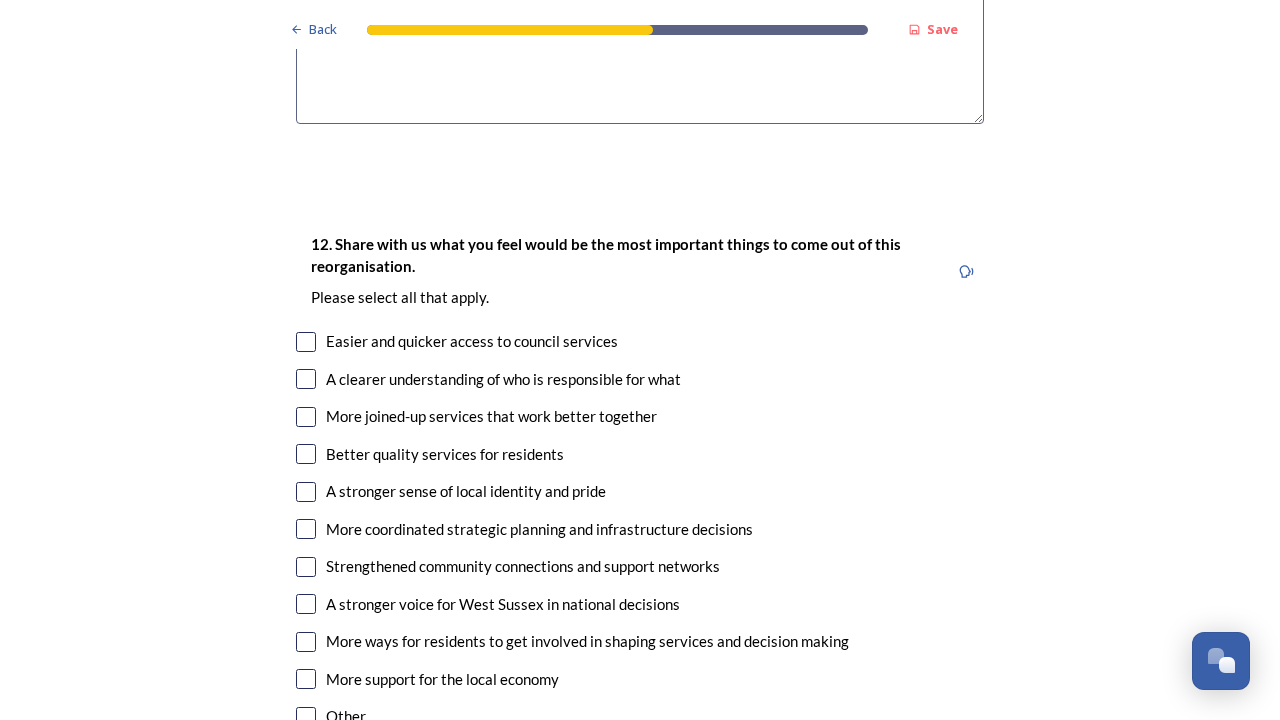 scroll, scrollTop: 3554, scrollLeft: 0, axis: vertical 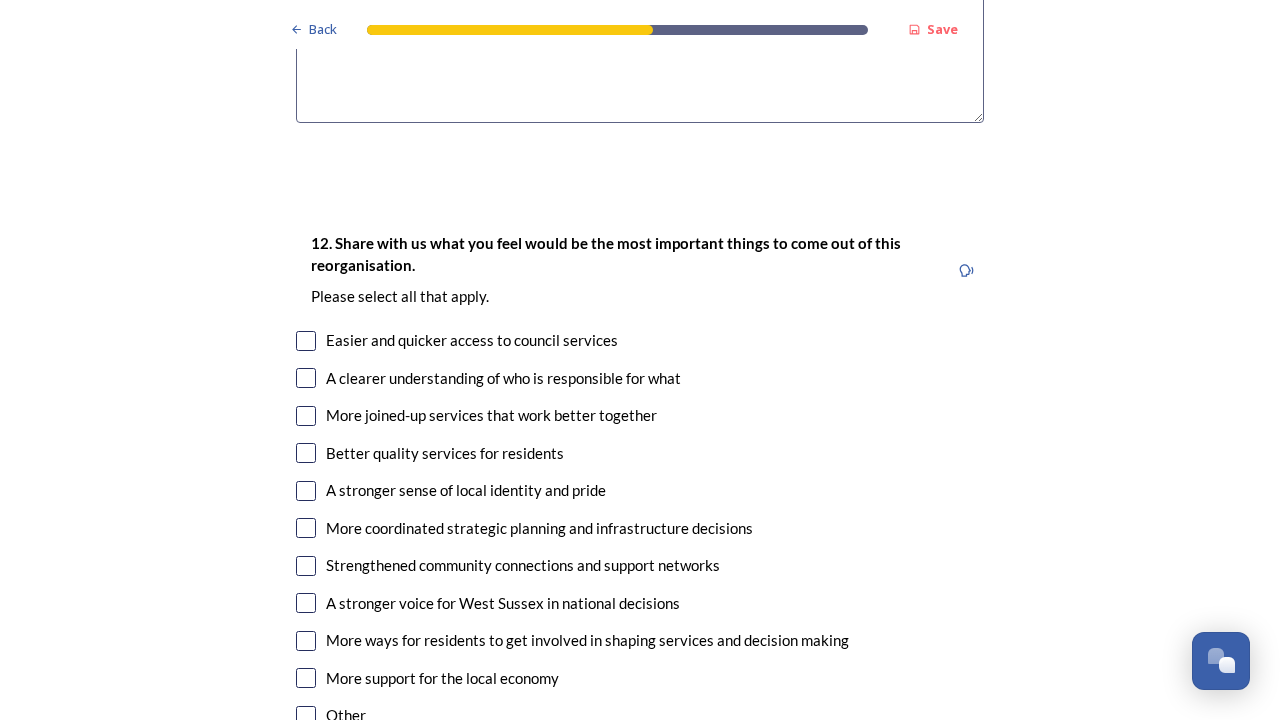 click at bounding box center [306, 341] 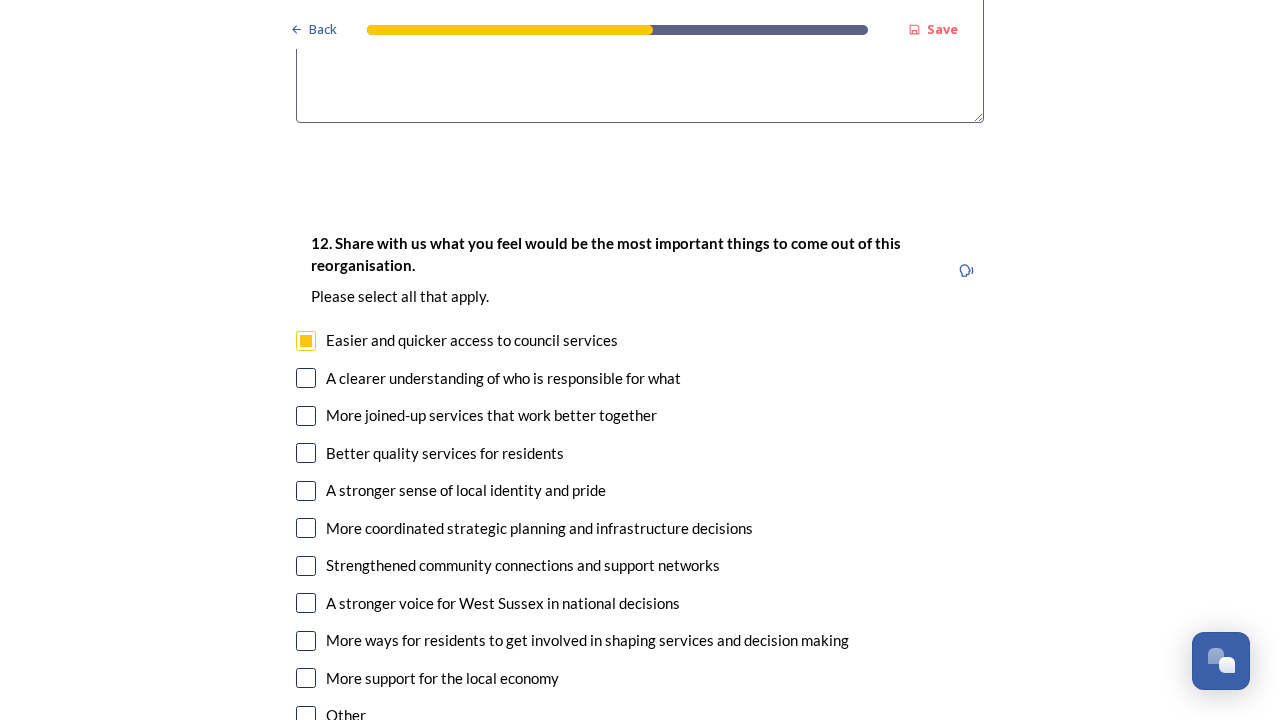 click at bounding box center (306, 416) 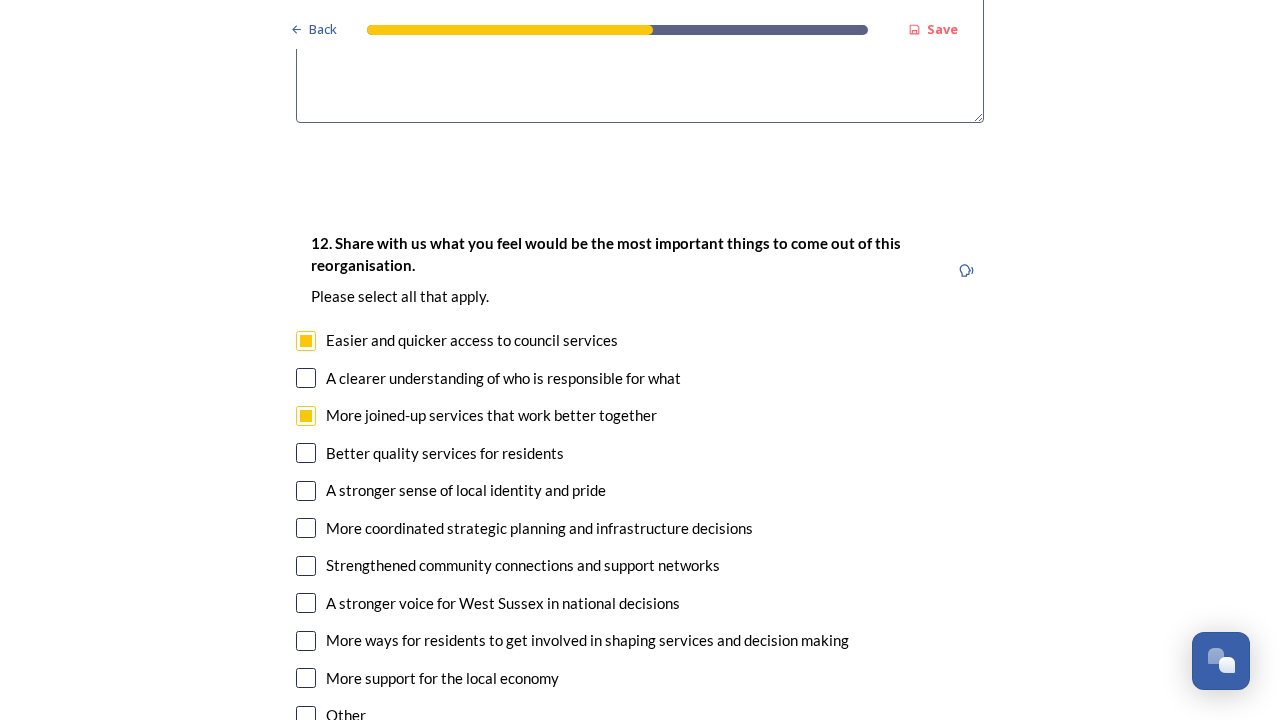 click at bounding box center [306, 378] 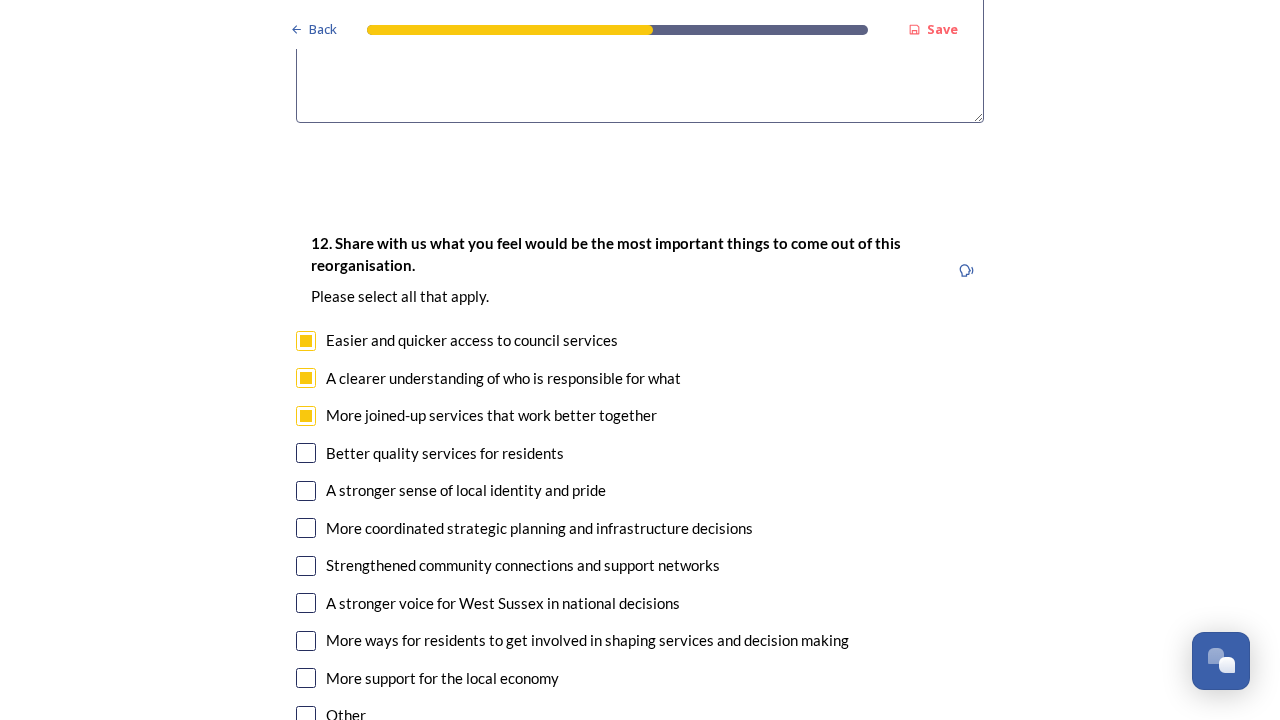 click at bounding box center (306, 453) 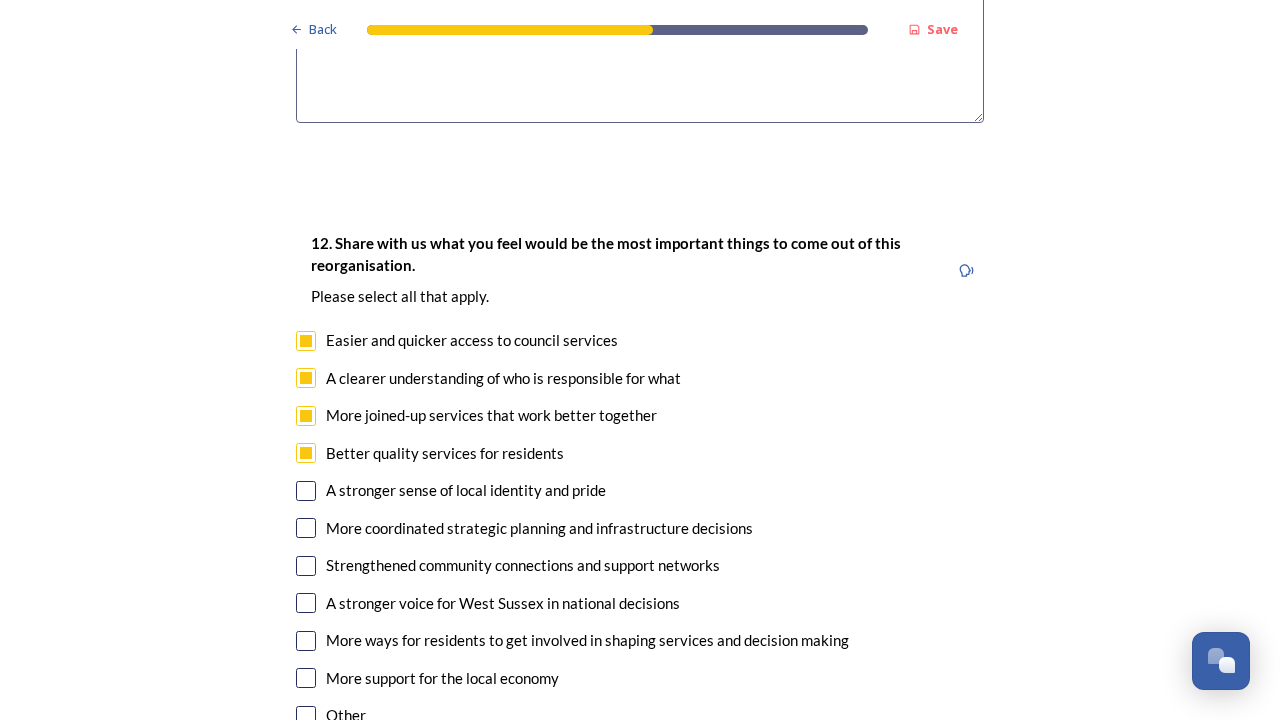 click at bounding box center (306, 491) 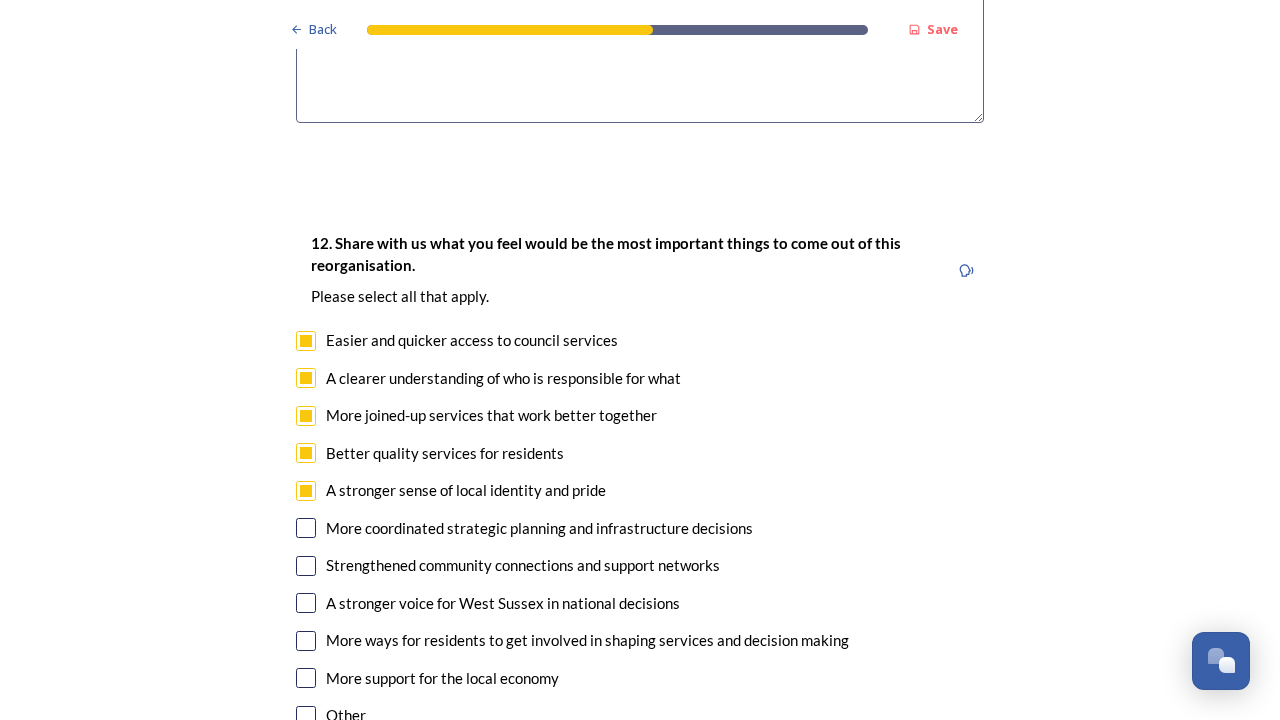 click at bounding box center (306, 528) 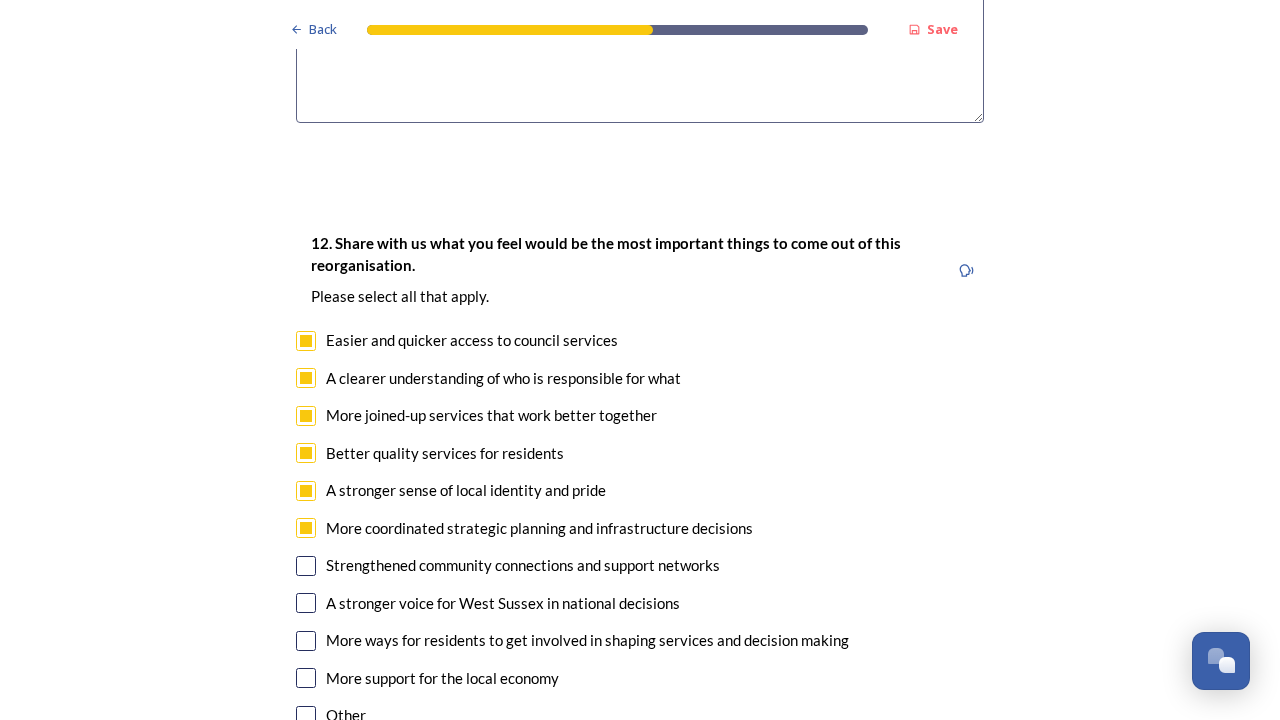 click at bounding box center [306, 566] 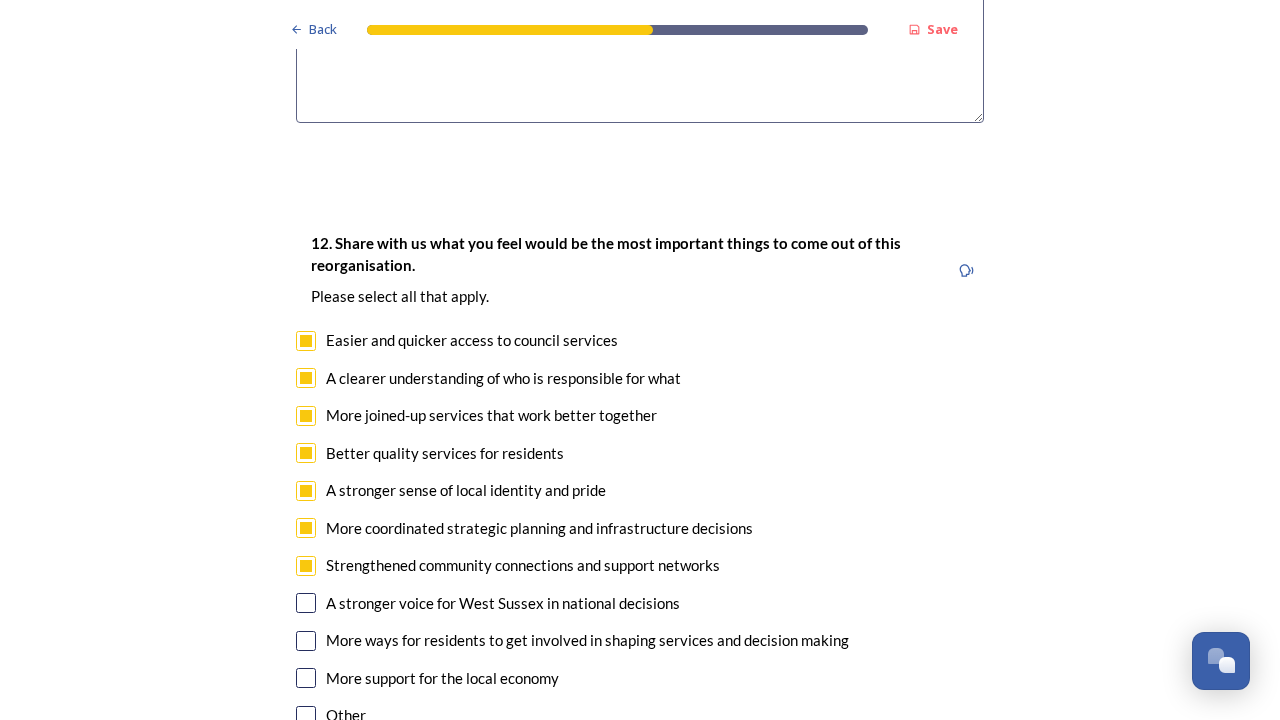 click on "12. Share with us what you feel would be the most important things to come out of this reorganisation. Please select all that apply. Easier and quicker access to council services A clearer understanding of who is responsible for what More joined-up services that work better together Better quality services for residents A stronger sense of local identity and pride More coordinated strategic planning and infrastructure decisions  Strengthened community connections and support networks A stronger voice for West Sussex in national decisions More ways for residents to get involved in shaping services and decision making More support for the local economy Other" at bounding box center [640, 481] 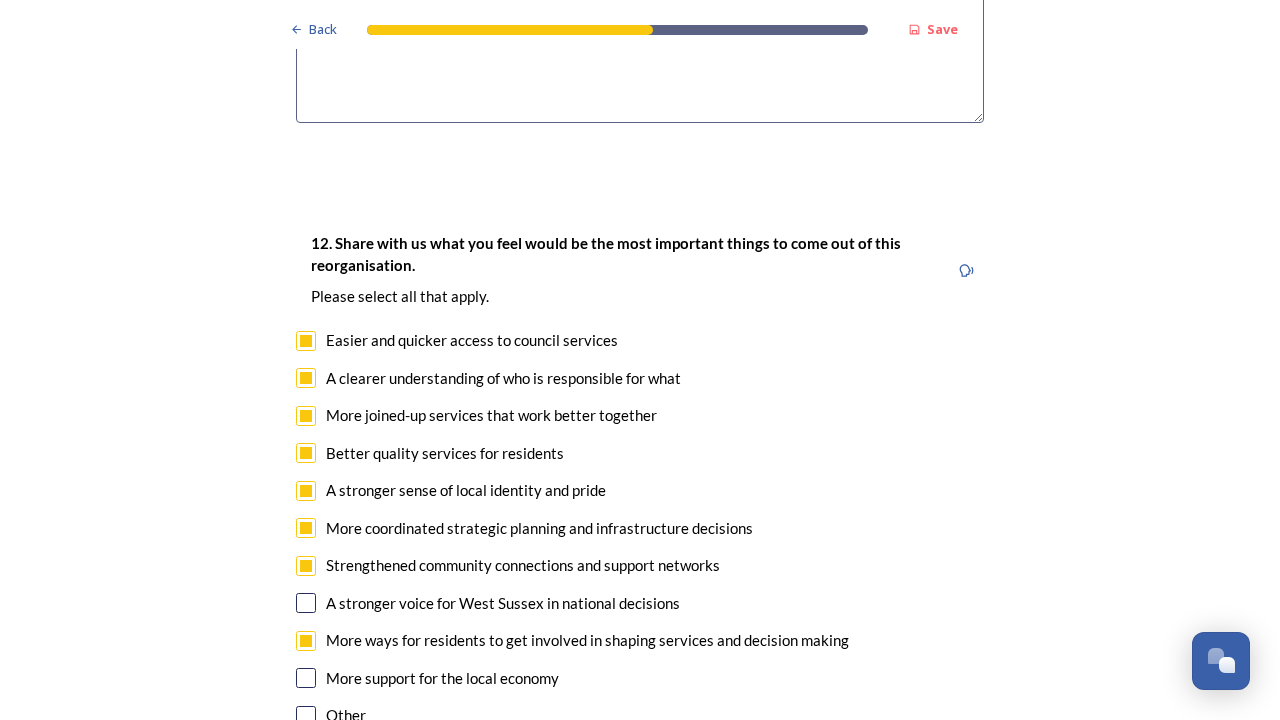 click at bounding box center (306, 603) 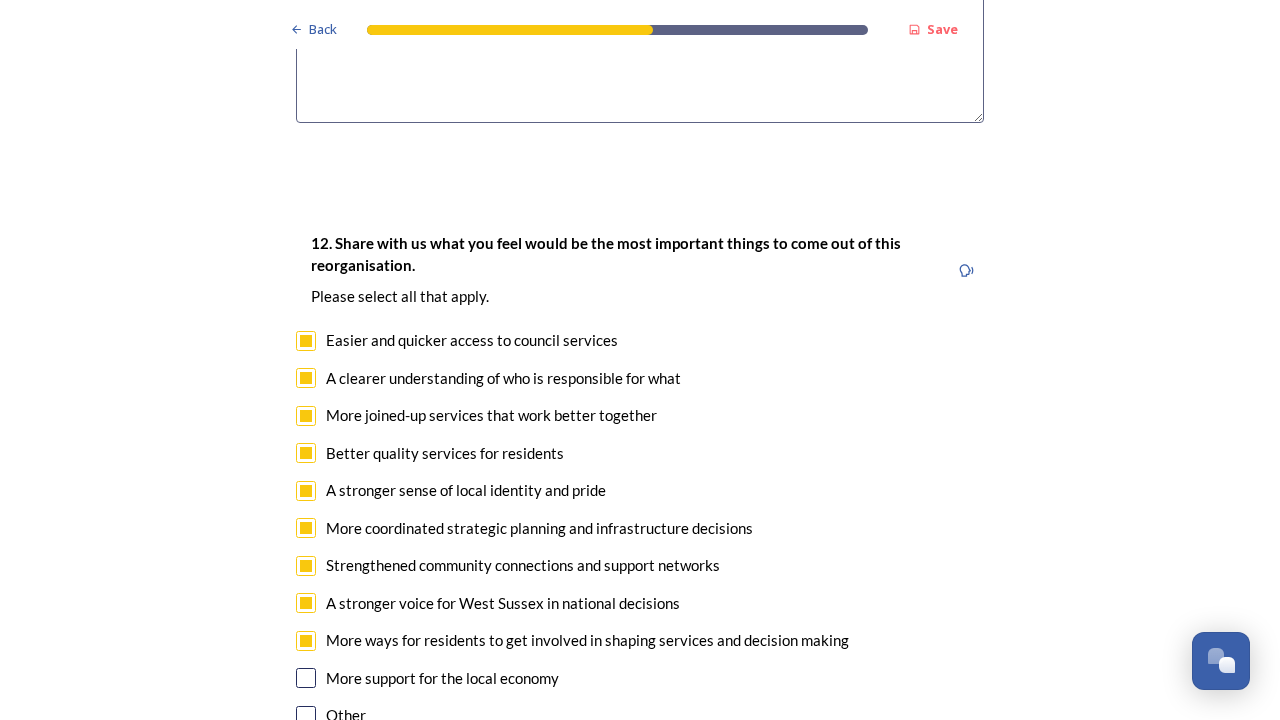 click at bounding box center [306, 678] 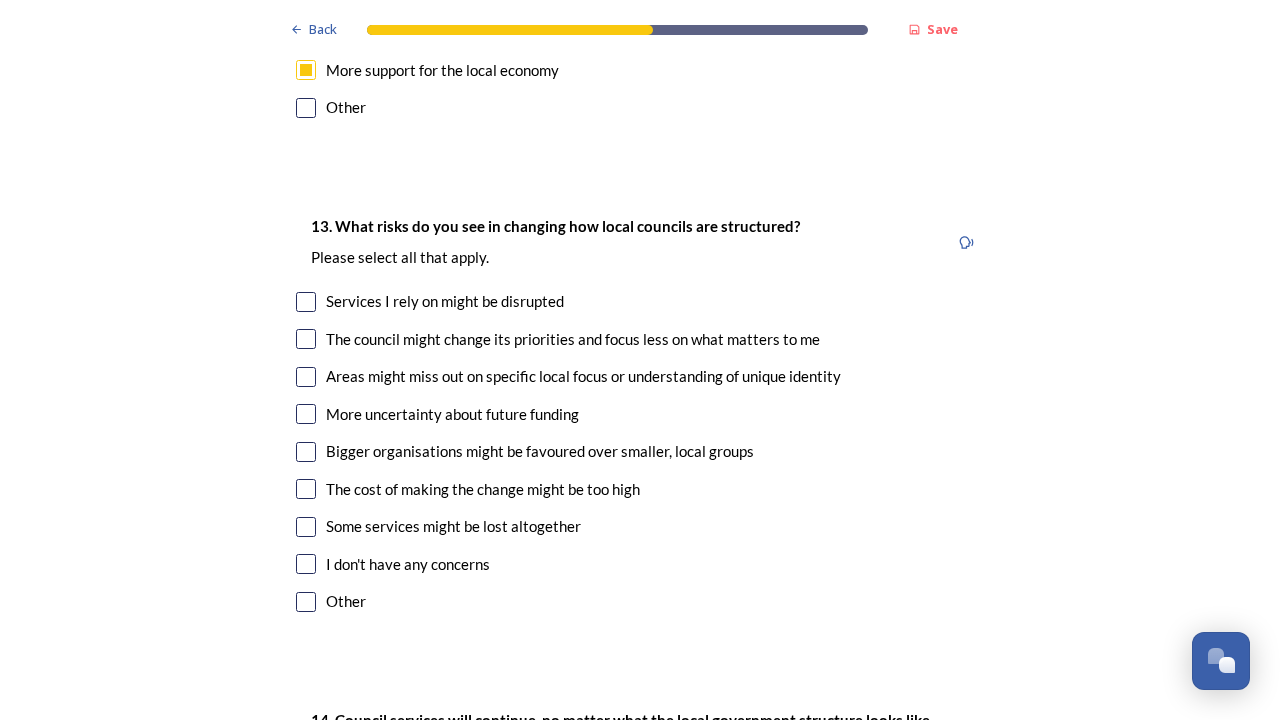 scroll, scrollTop: 4163, scrollLeft: 0, axis: vertical 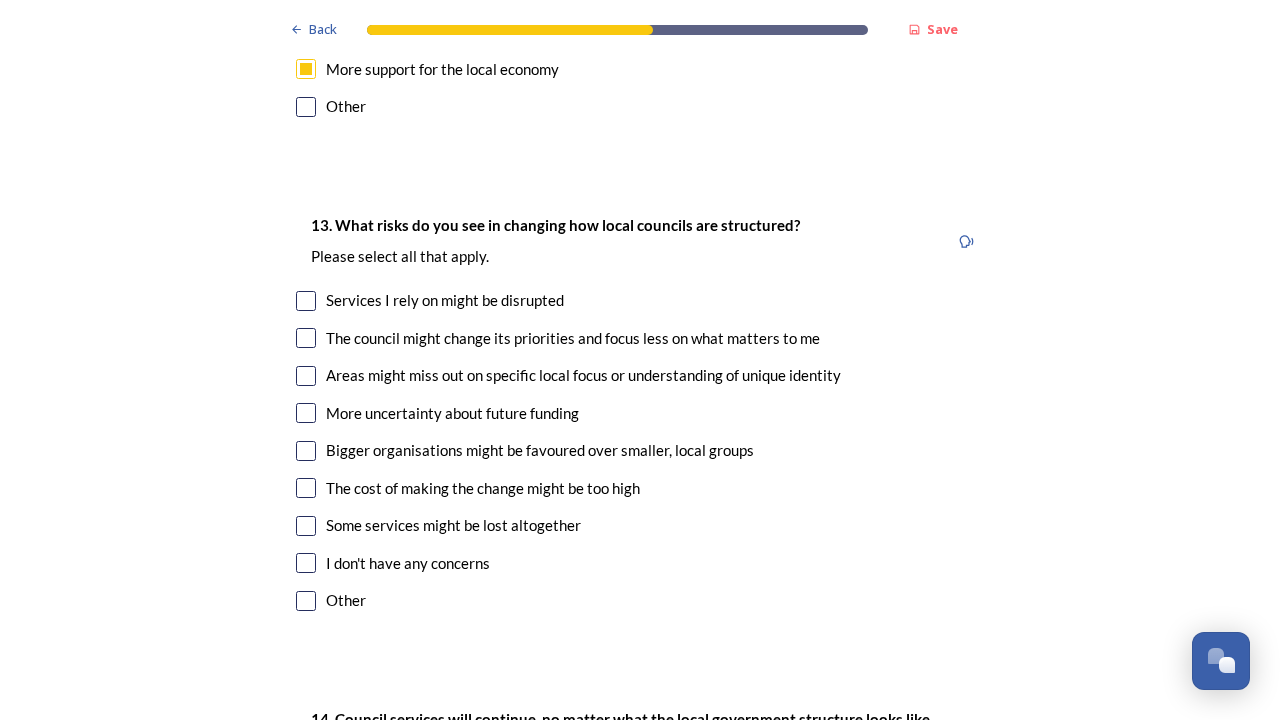 click at bounding box center [306, 301] 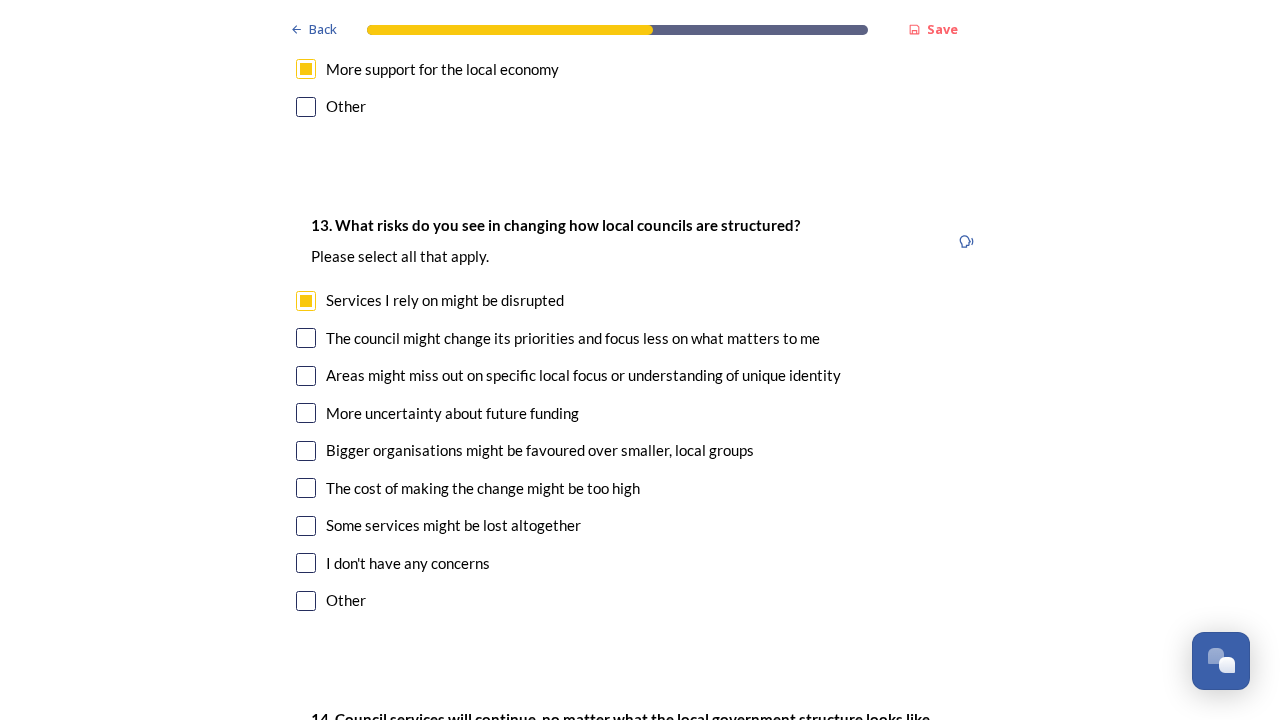 click at bounding box center [306, 338] 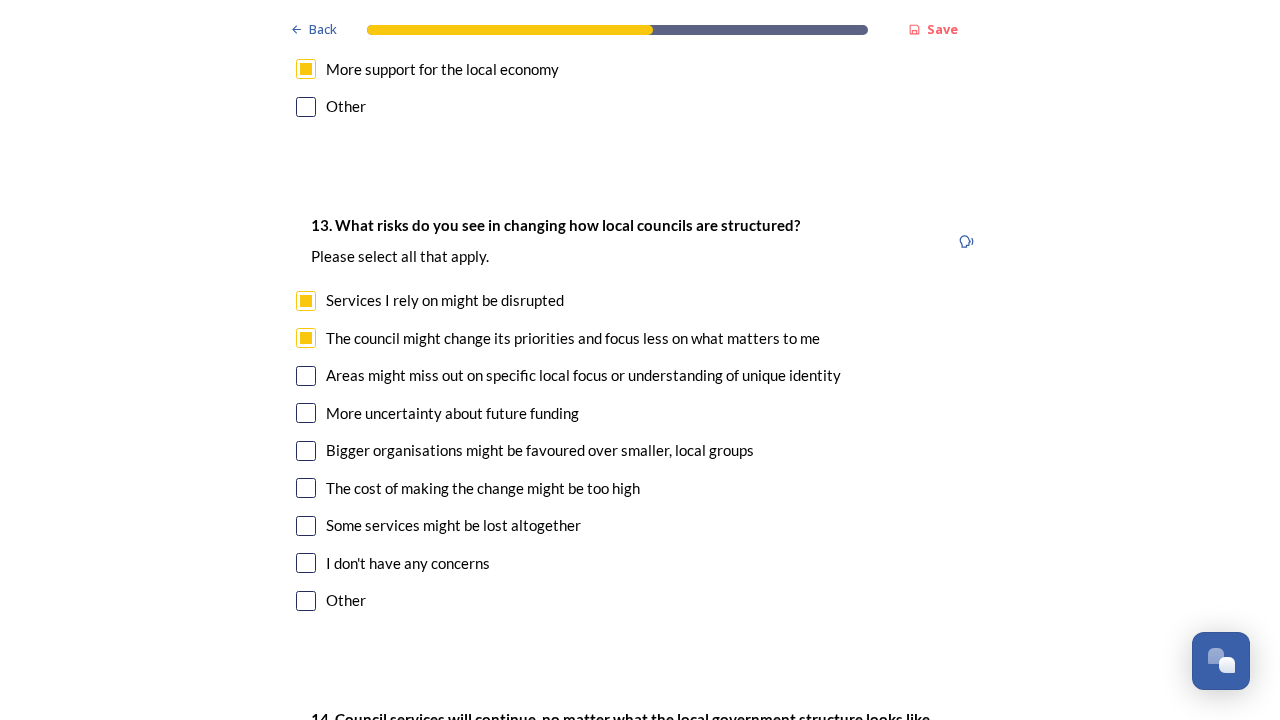 click at bounding box center (306, 451) 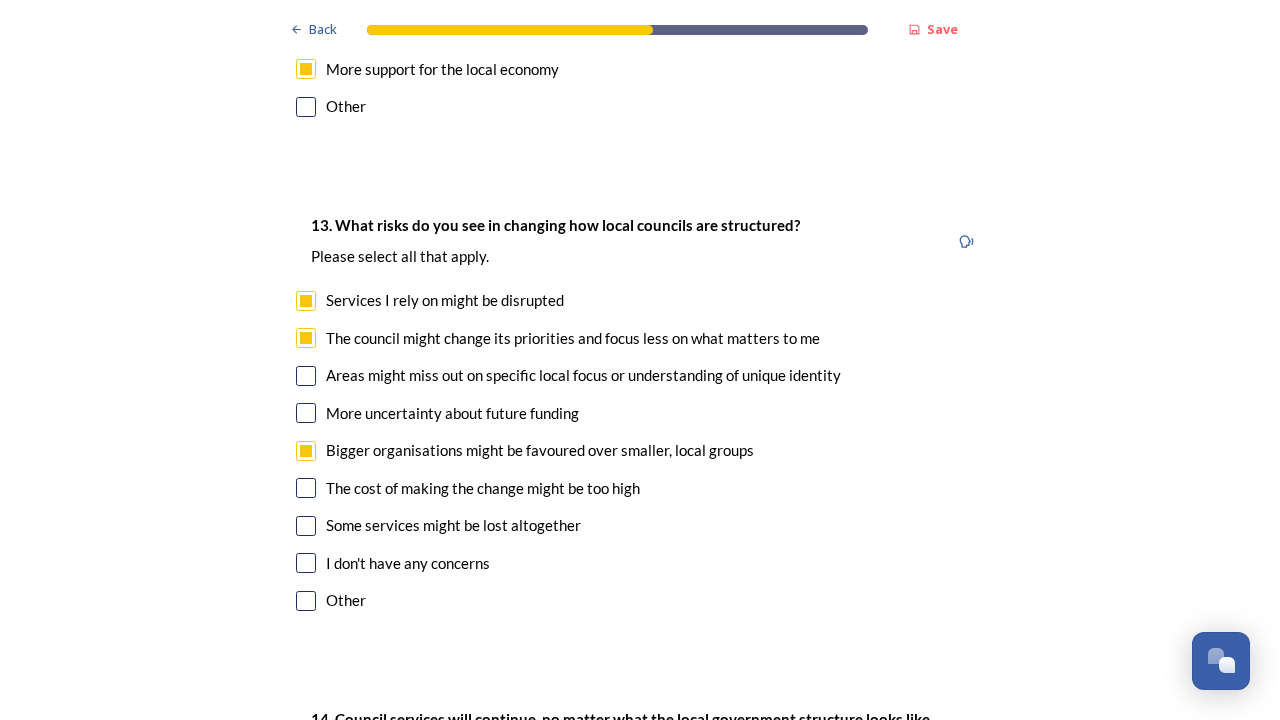 click at bounding box center (306, 488) 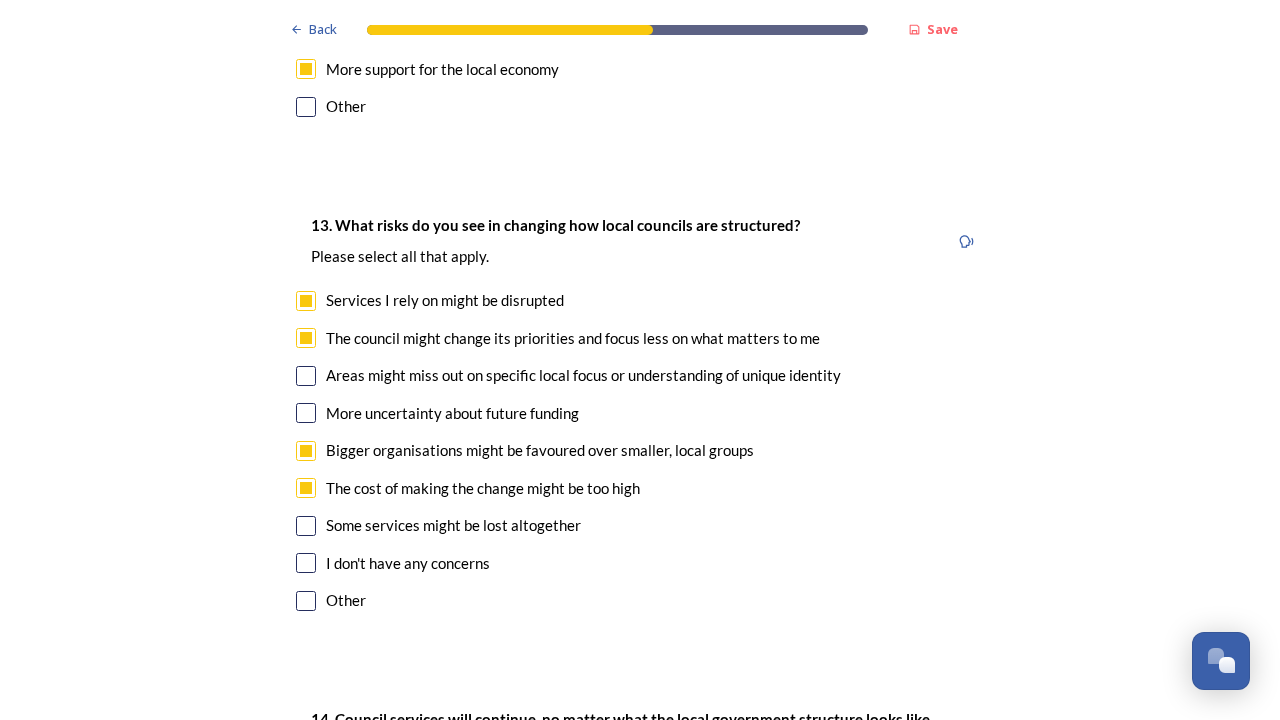 click at bounding box center (306, 526) 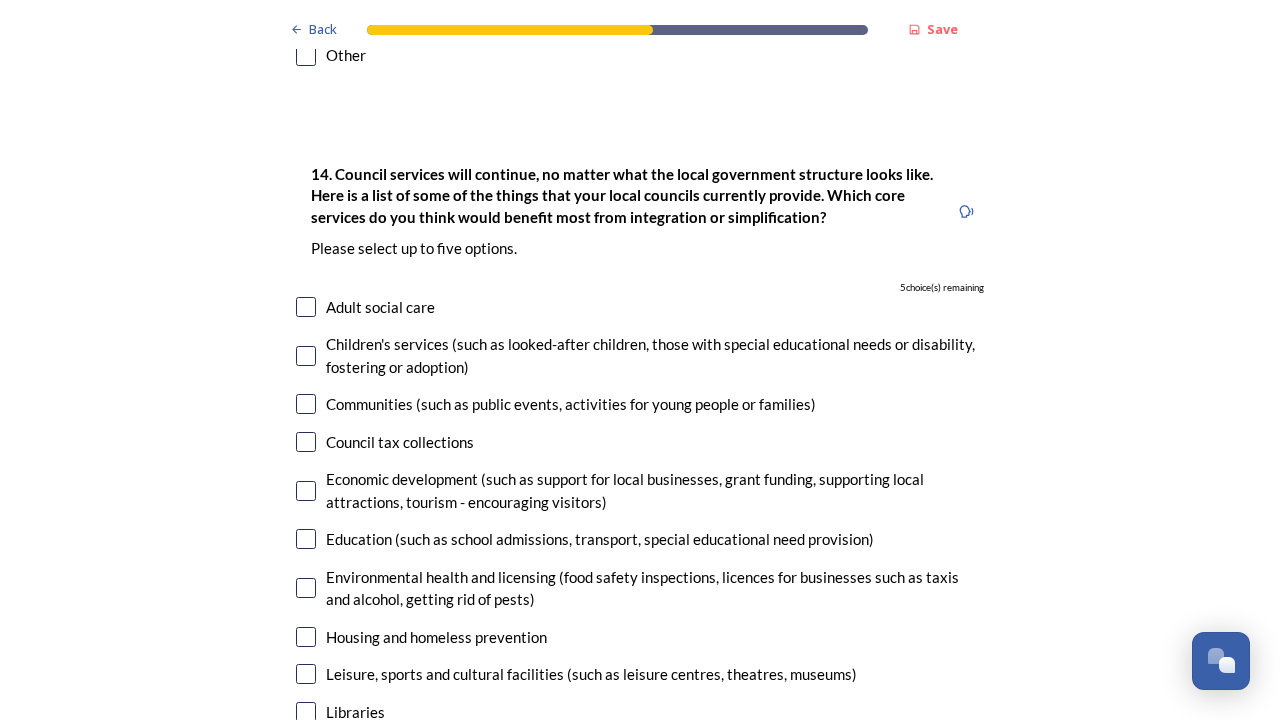 scroll, scrollTop: 4706, scrollLeft: 0, axis: vertical 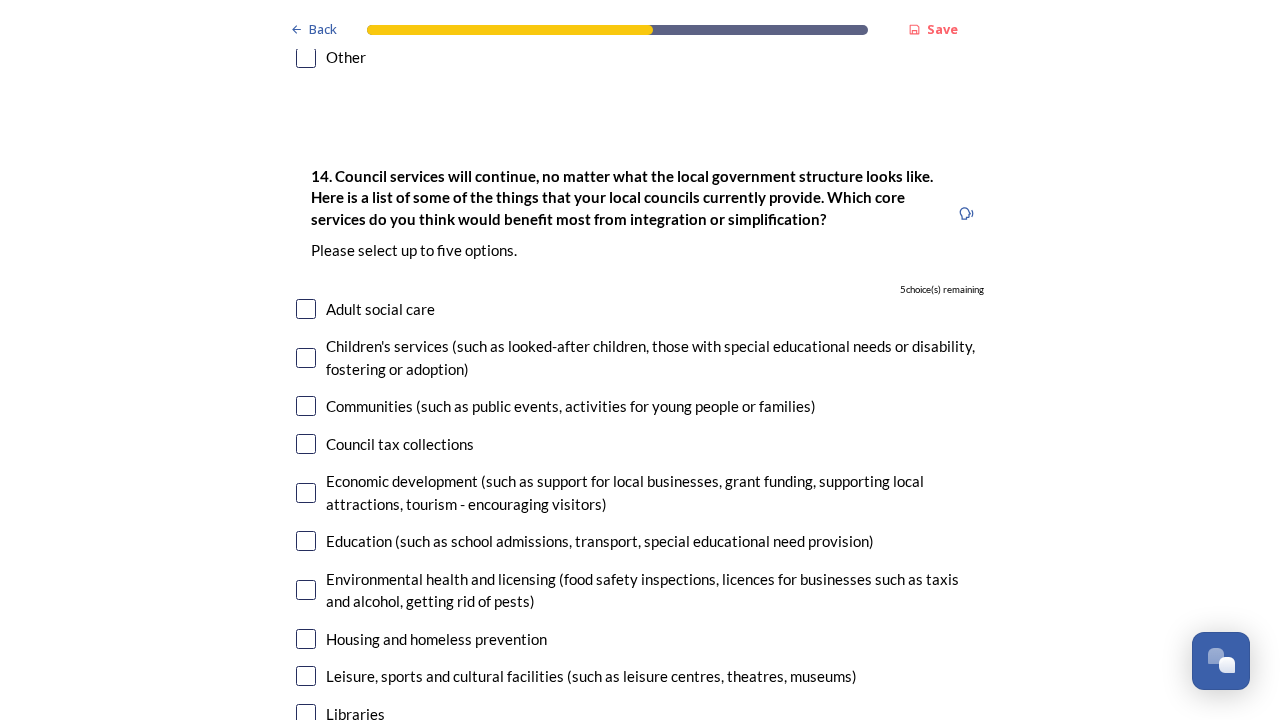 click at bounding box center [306, 309] 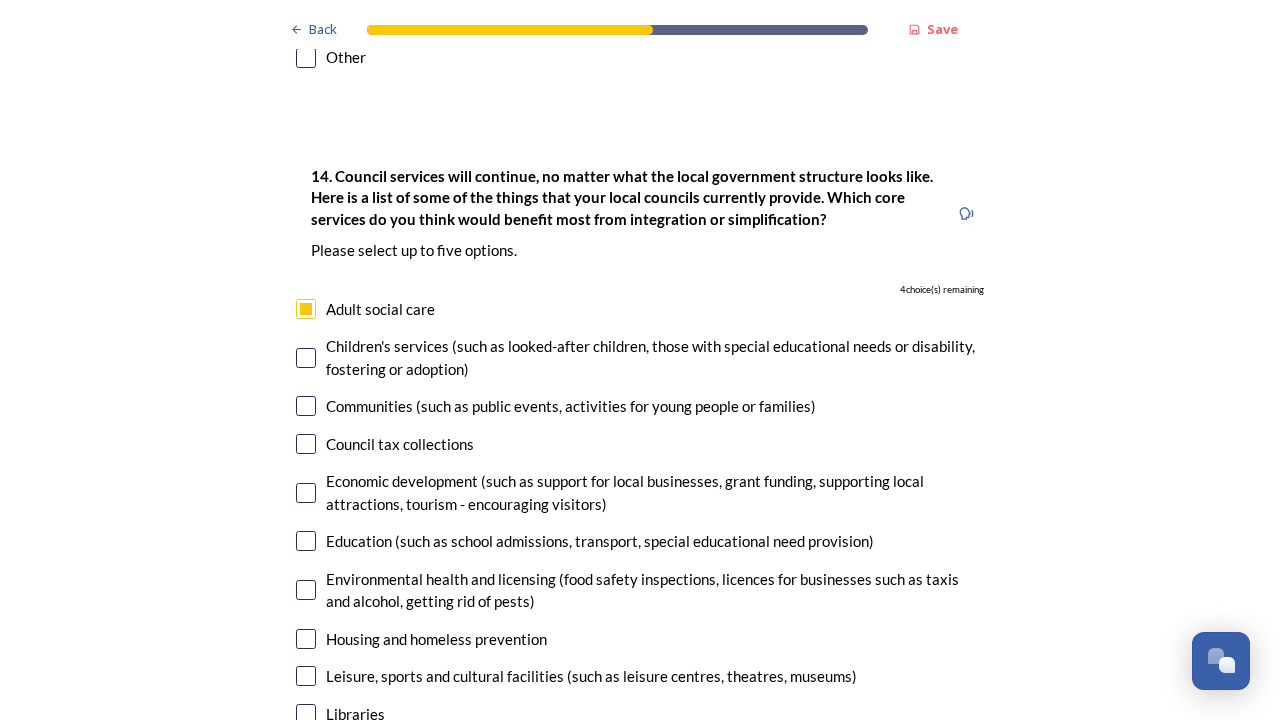 click at bounding box center [306, 358] 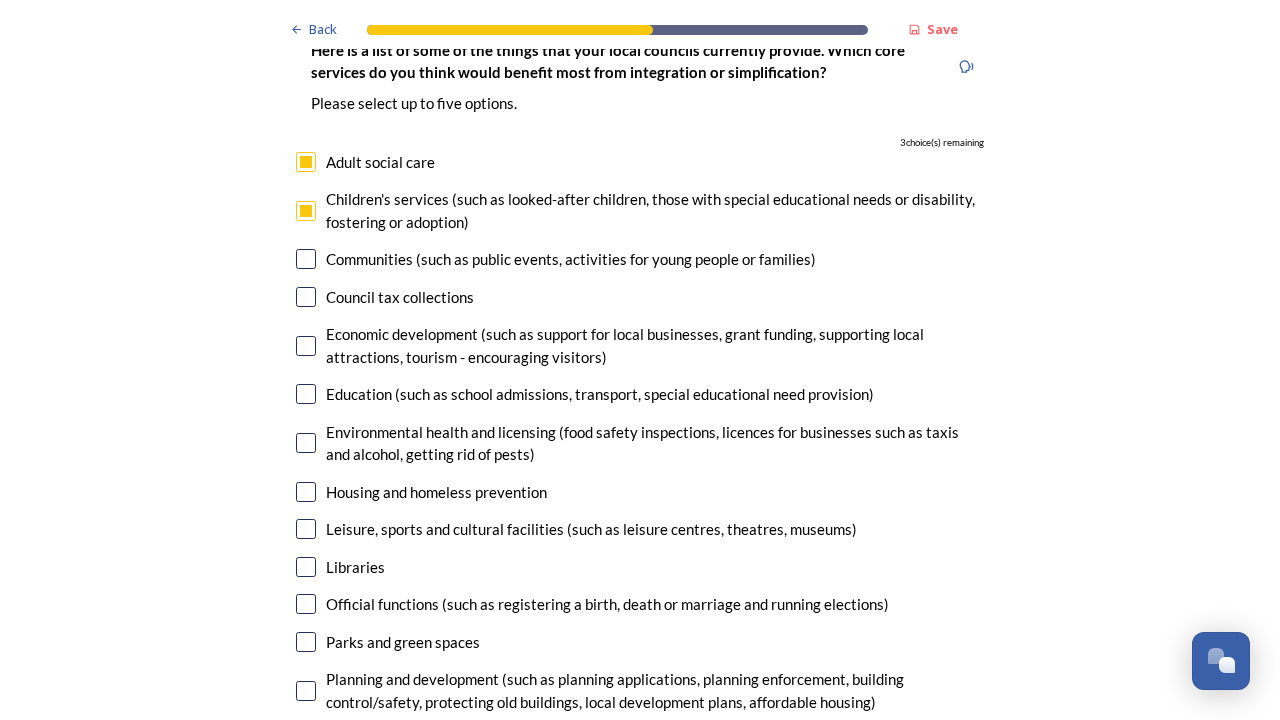 scroll, scrollTop: 4865, scrollLeft: 0, axis: vertical 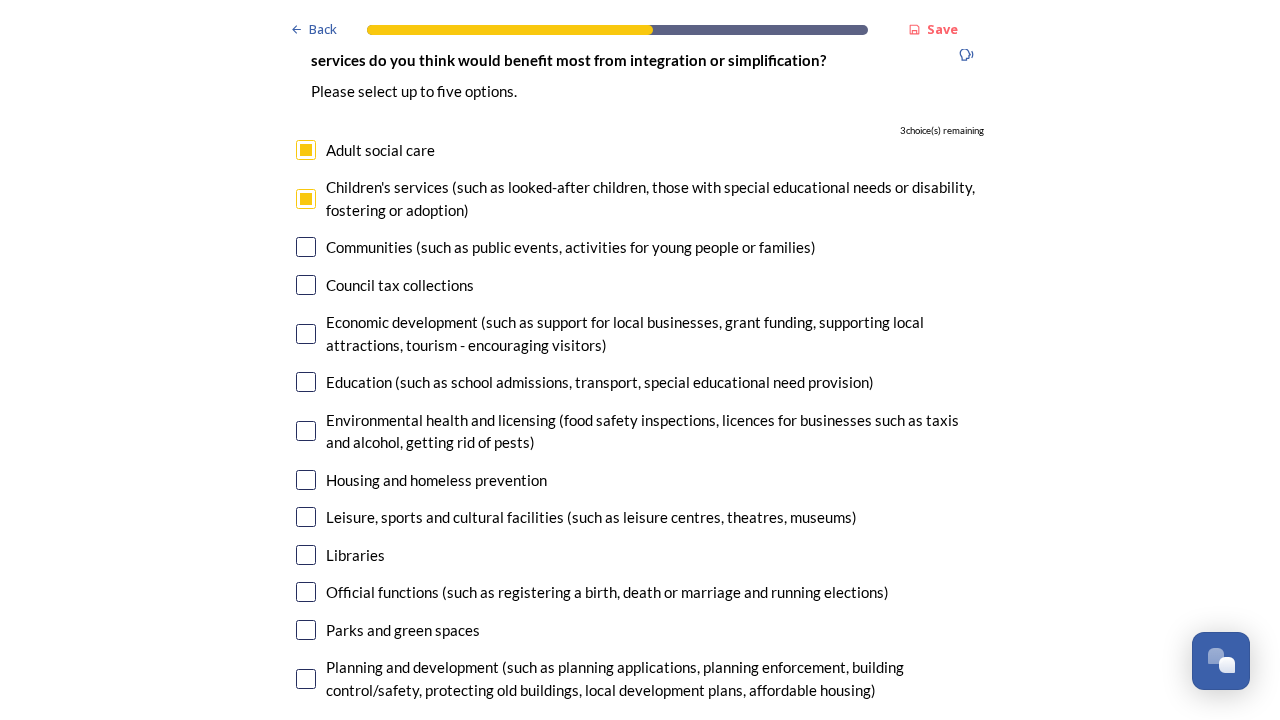 click at bounding box center [306, 285] 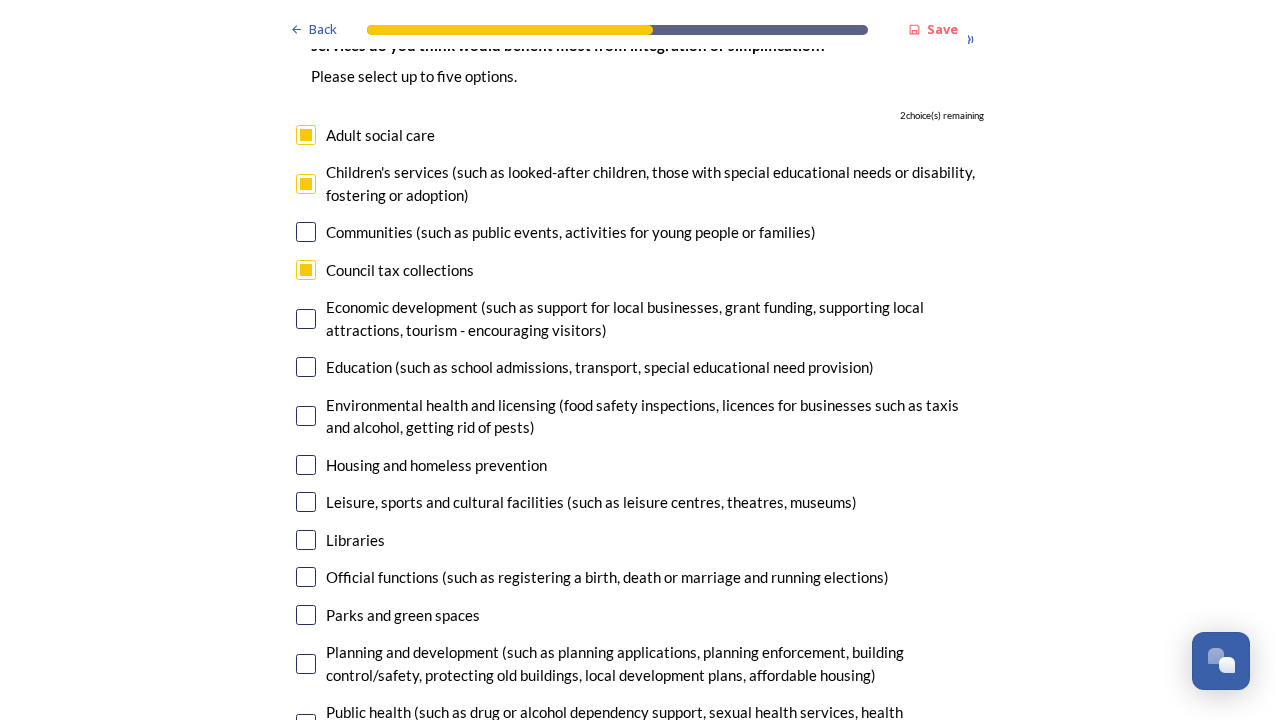 scroll, scrollTop: 4866, scrollLeft: 0, axis: vertical 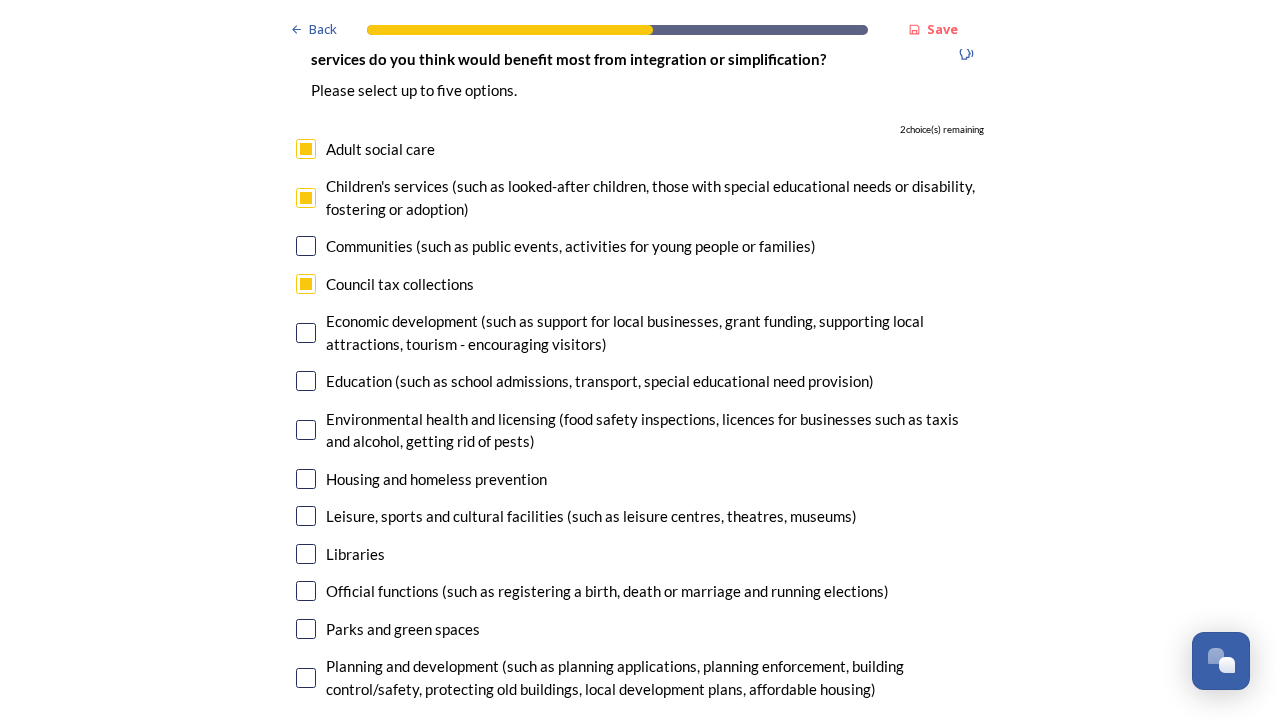 click at bounding box center (306, 591) 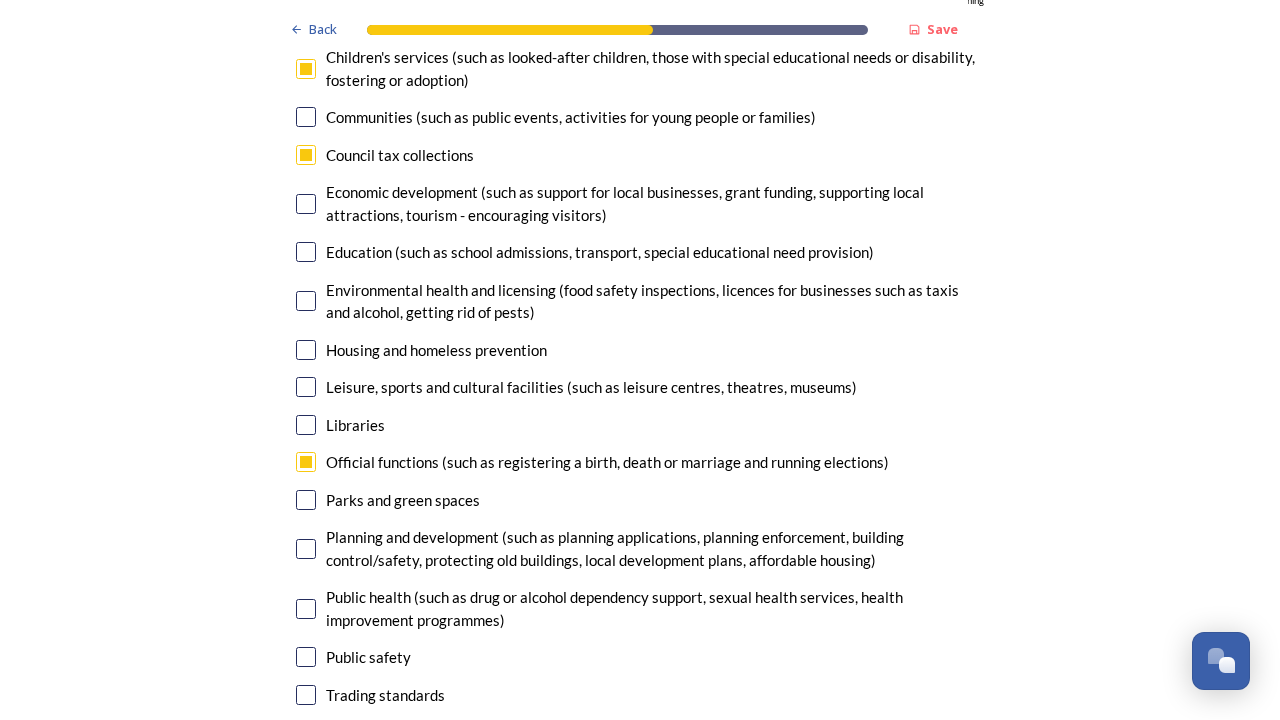 scroll, scrollTop: 5100, scrollLeft: 0, axis: vertical 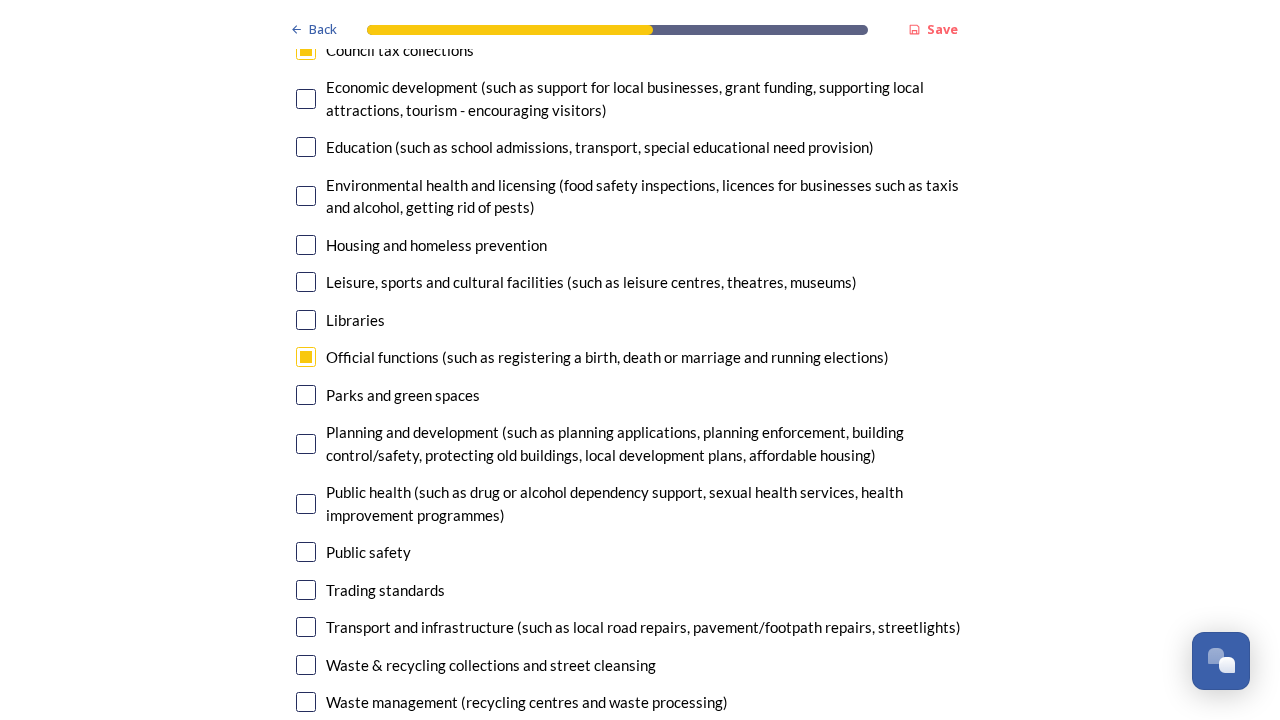 click at bounding box center [306, 665] 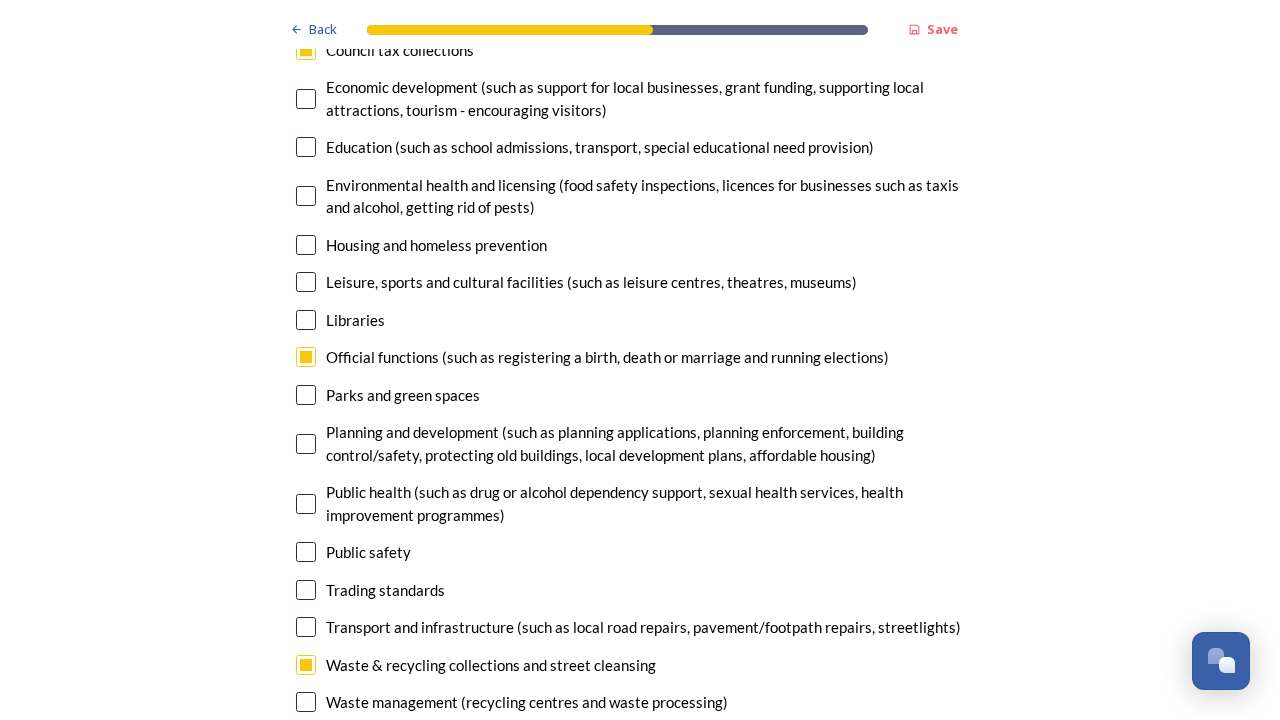 click at bounding box center [306, 702] 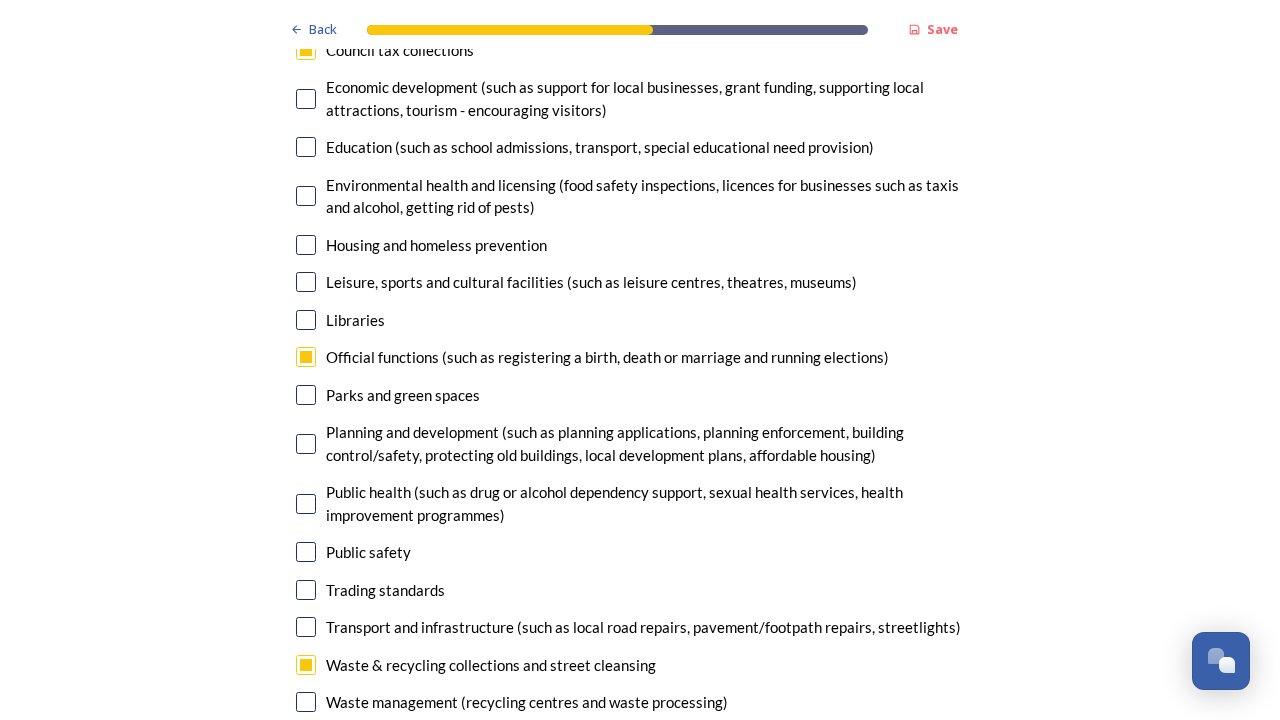 click on "14. Council services will continue, no matter what the local government structure looks like. Here is a list of some of the things that your local councils currently provide. ﻿Which core services do you think would benefit most from integration or simplification?  Please select up to five options. 0  choice(s) remaining Adult social care   Children's services (such as looked-after children, those with special educational needs or disability, fostering or adoption) Communities (such as public events, activities for young people or families)   Council tax collections Economic development (such as support for local businesses, grant funding, supporting local attractions, tourism - encouraging visitors)  Education (such as school admissions, transport, special educational need provision)  Environmental health and licensing (food safety inspections, licences for businesses such as taxis and alcohol, getting rid of pests) Housing and homeless prevention Libraries Parks and green spaces Public safety" at bounding box center [640, 244] 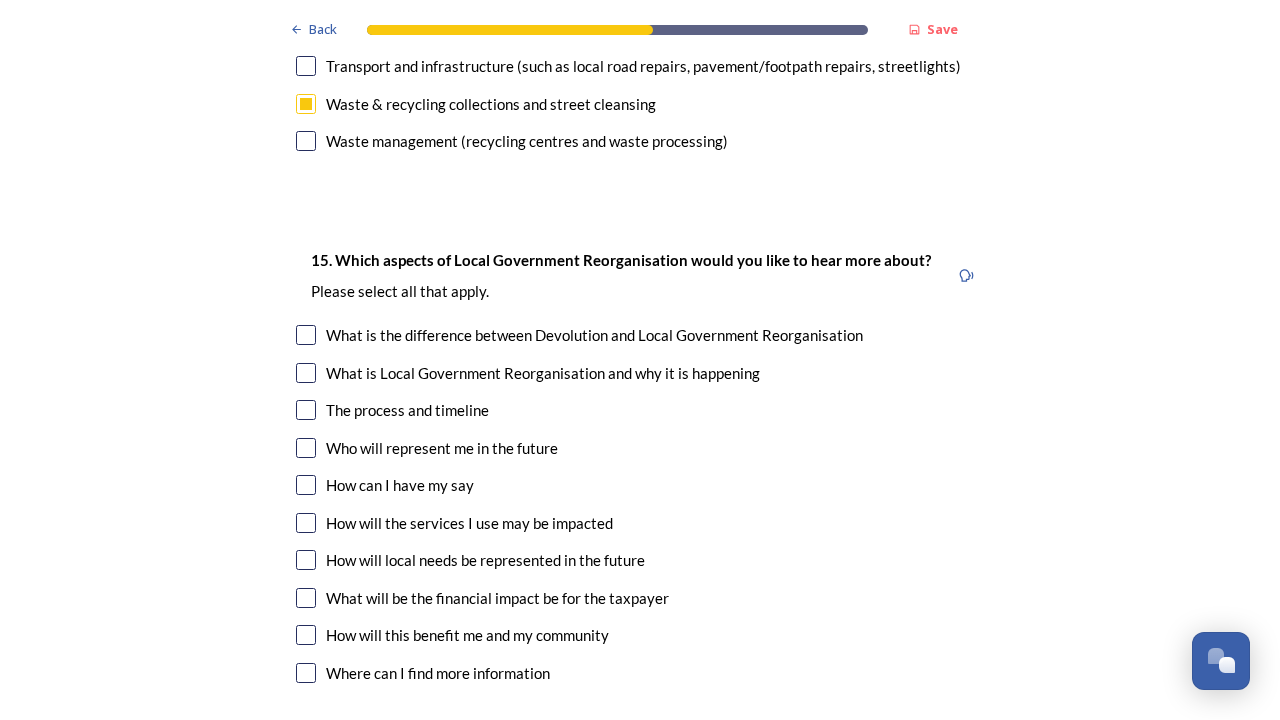 scroll, scrollTop: 5659, scrollLeft: 0, axis: vertical 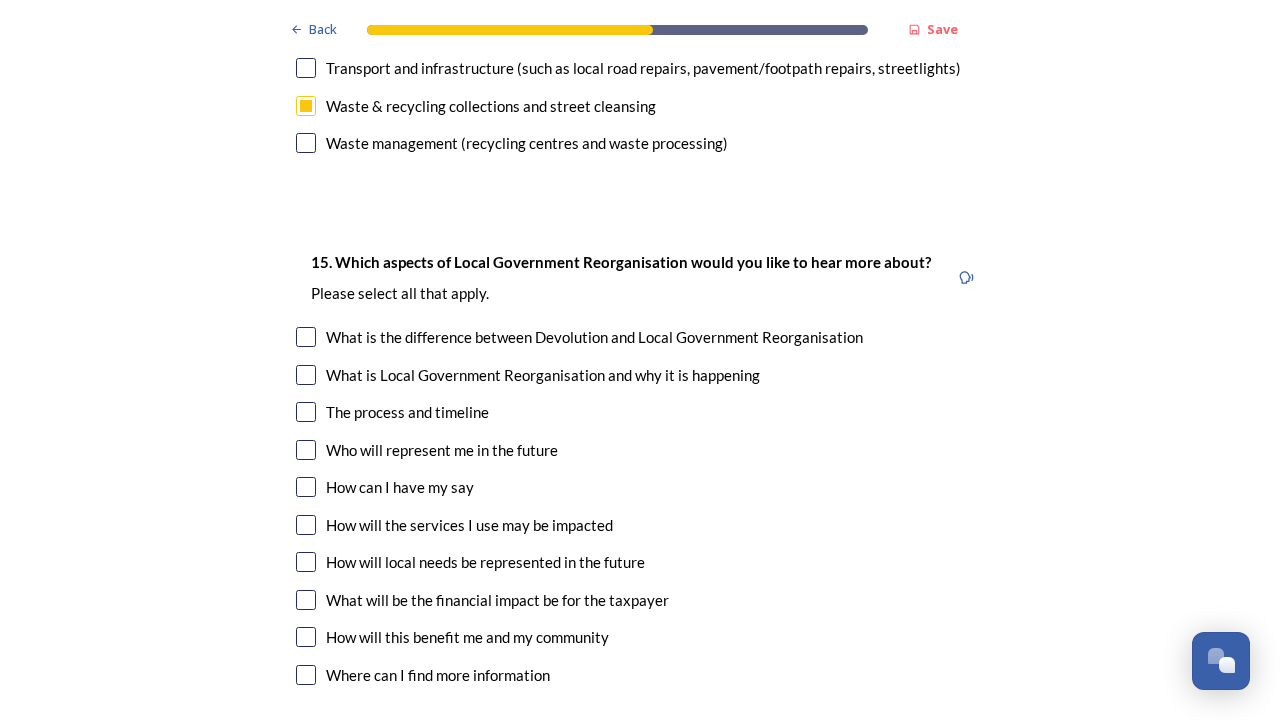 click at bounding box center [306, 337] 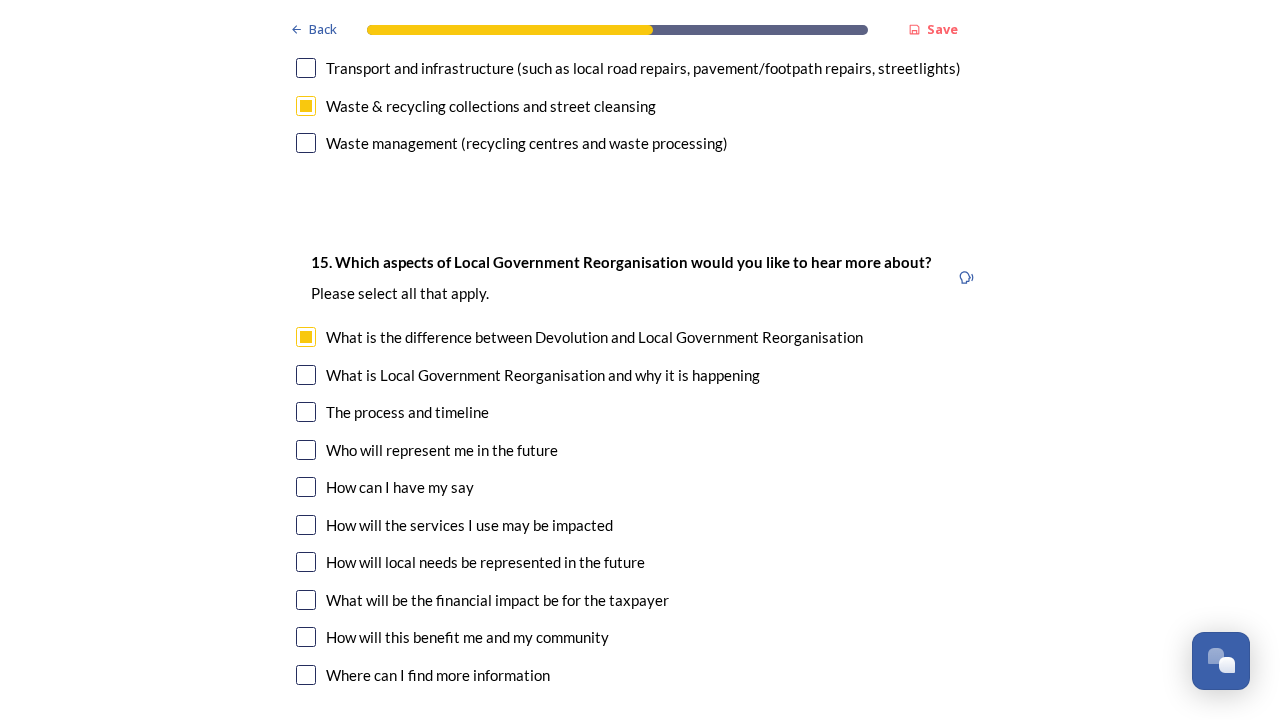 click at bounding box center [306, 375] 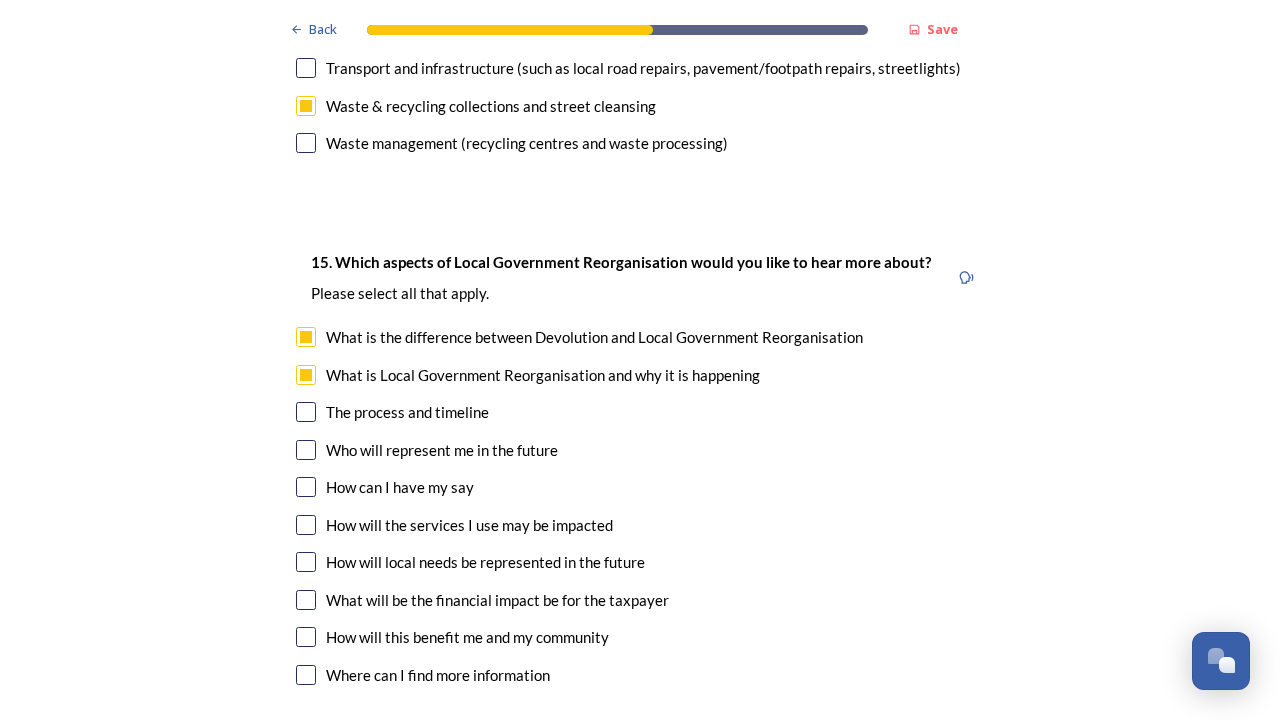 click at bounding box center (306, 412) 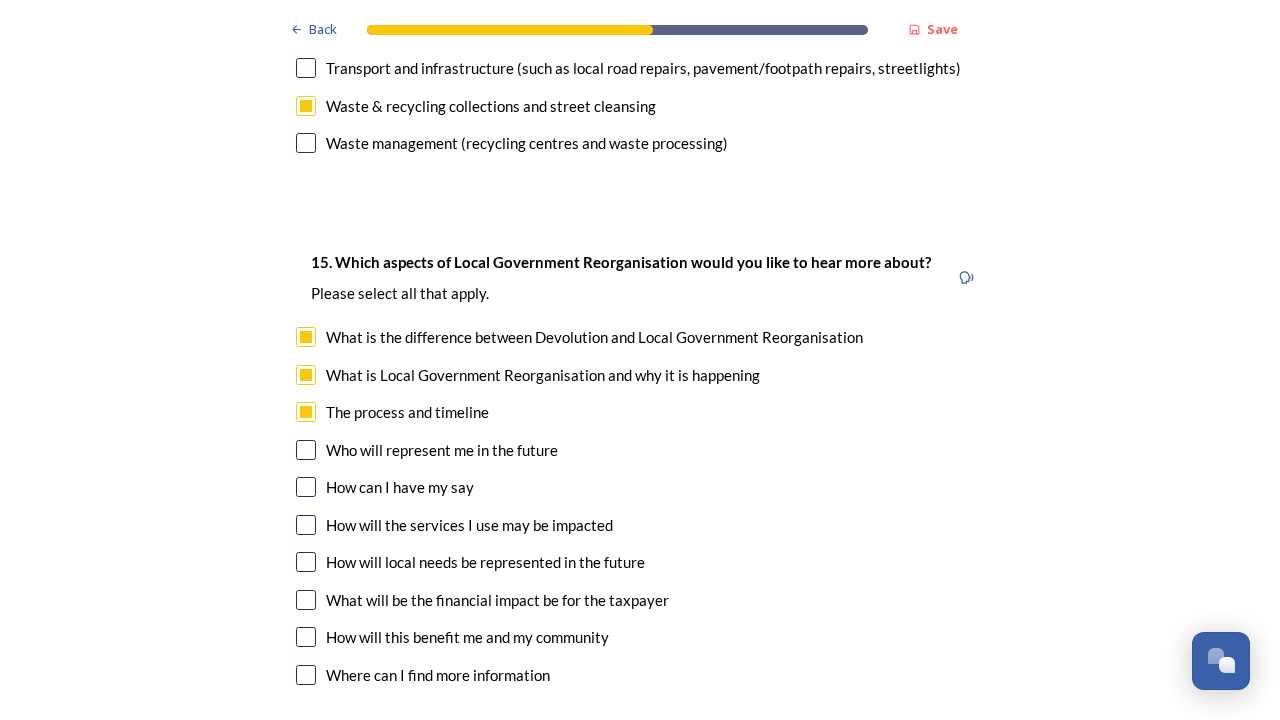 click at bounding box center (306, 450) 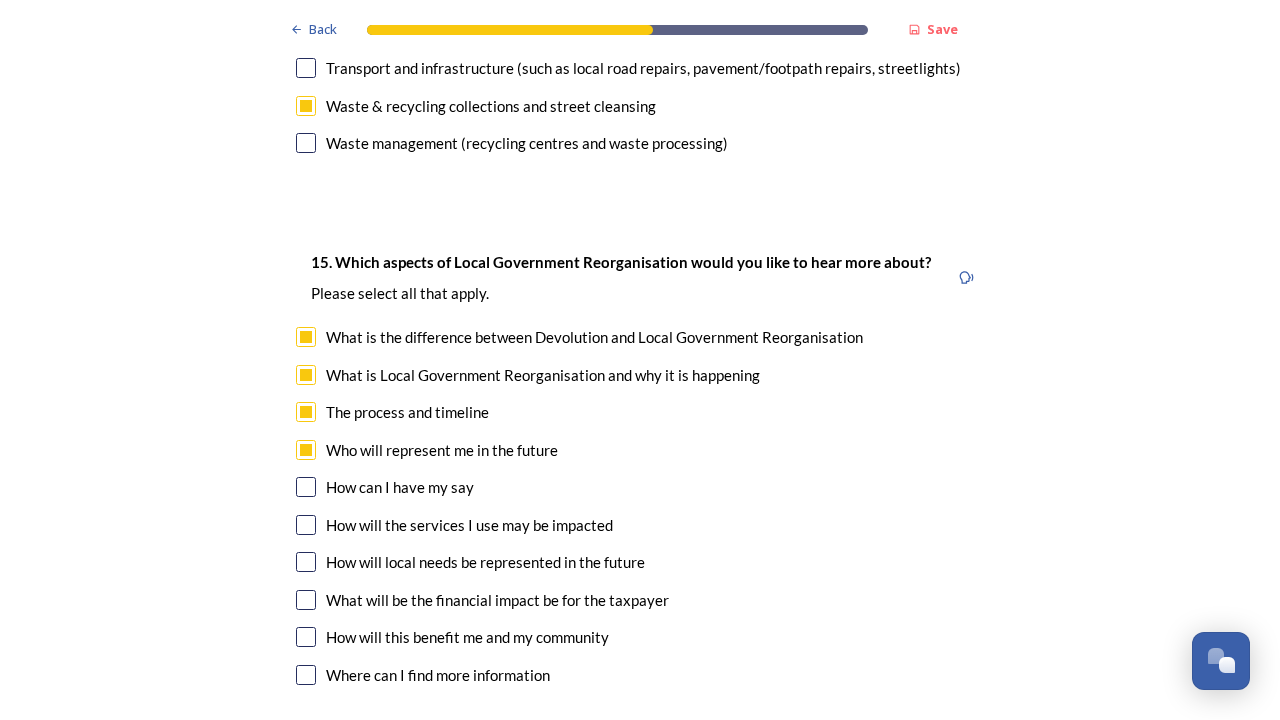 click on "15. Which aspects of Local Government Reorganisation would you like to hear more about? ﻿Please select all that apply.   What is the difference between Devolution and Local Government Reorganisation What is Local Government Reorganisation and why it is happening The process and timeline Who will represent me in the future How can I have my say How will the services I use may be impacted How will local needs be represented in the future What will be the financial impact be for the taxpayer How will this benefit me and my community Where can I find more information" at bounding box center (640, 471) 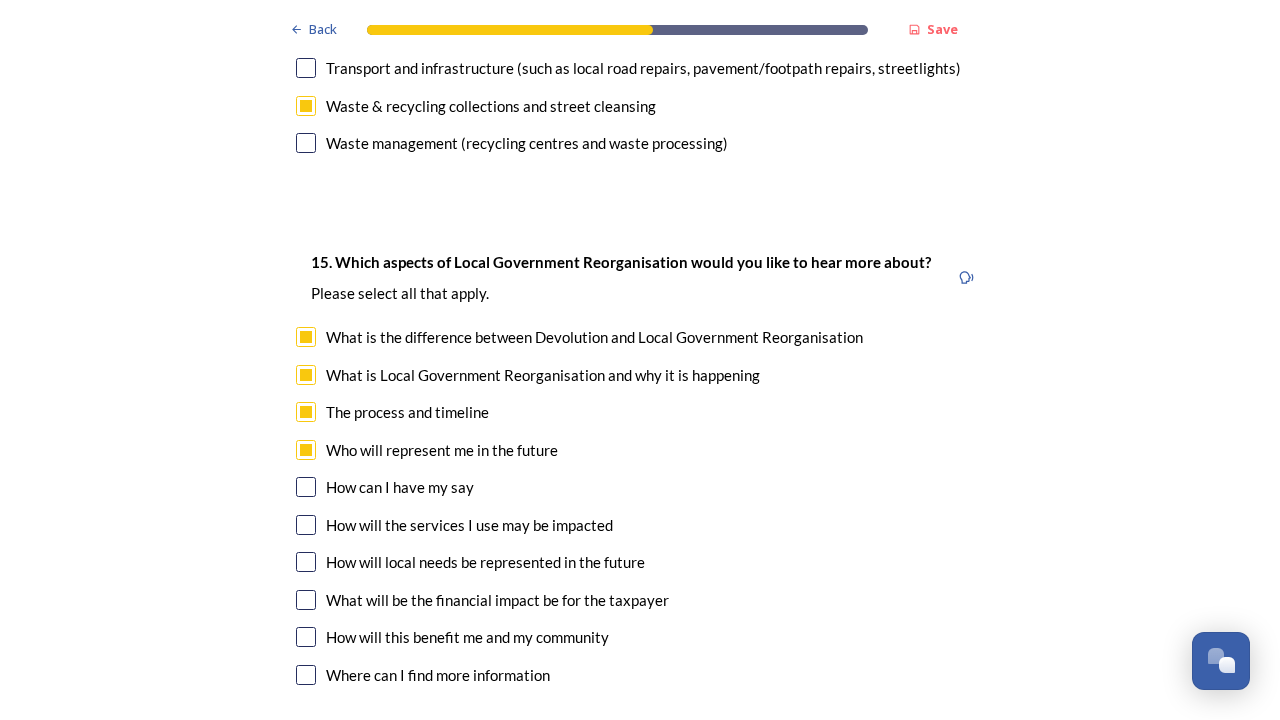 click at bounding box center (306, 525) 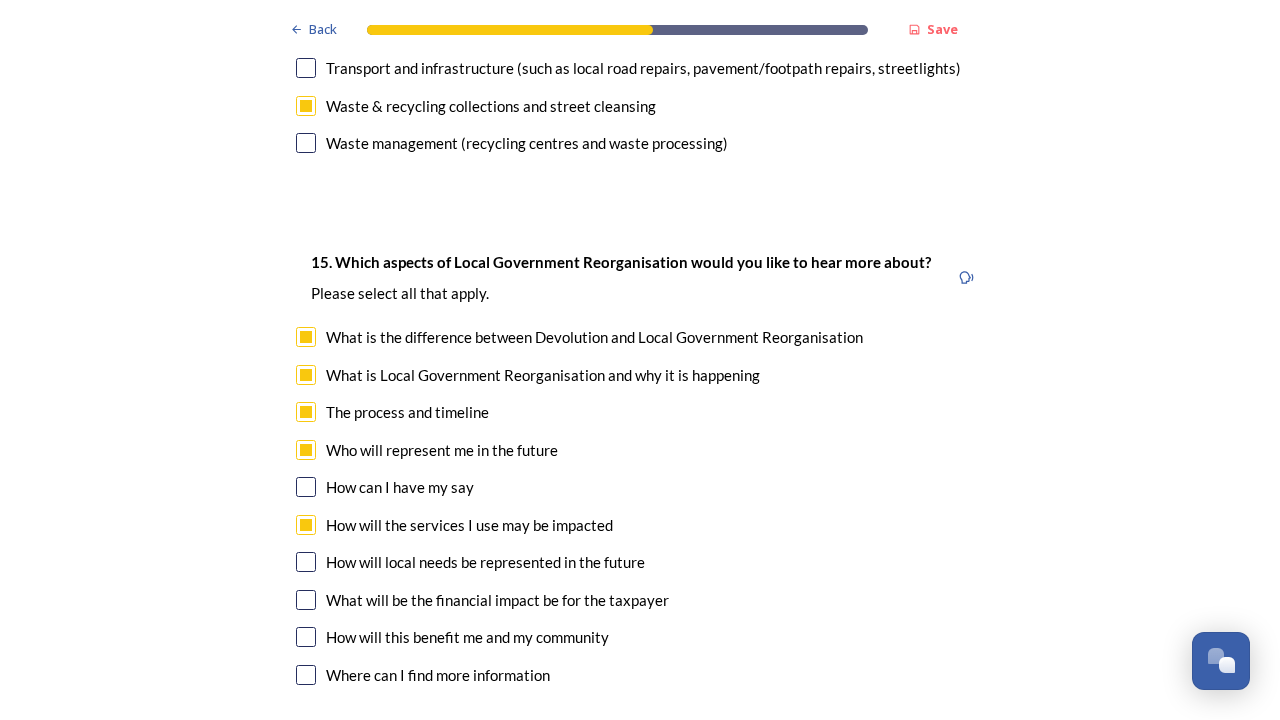 click at bounding box center (306, 487) 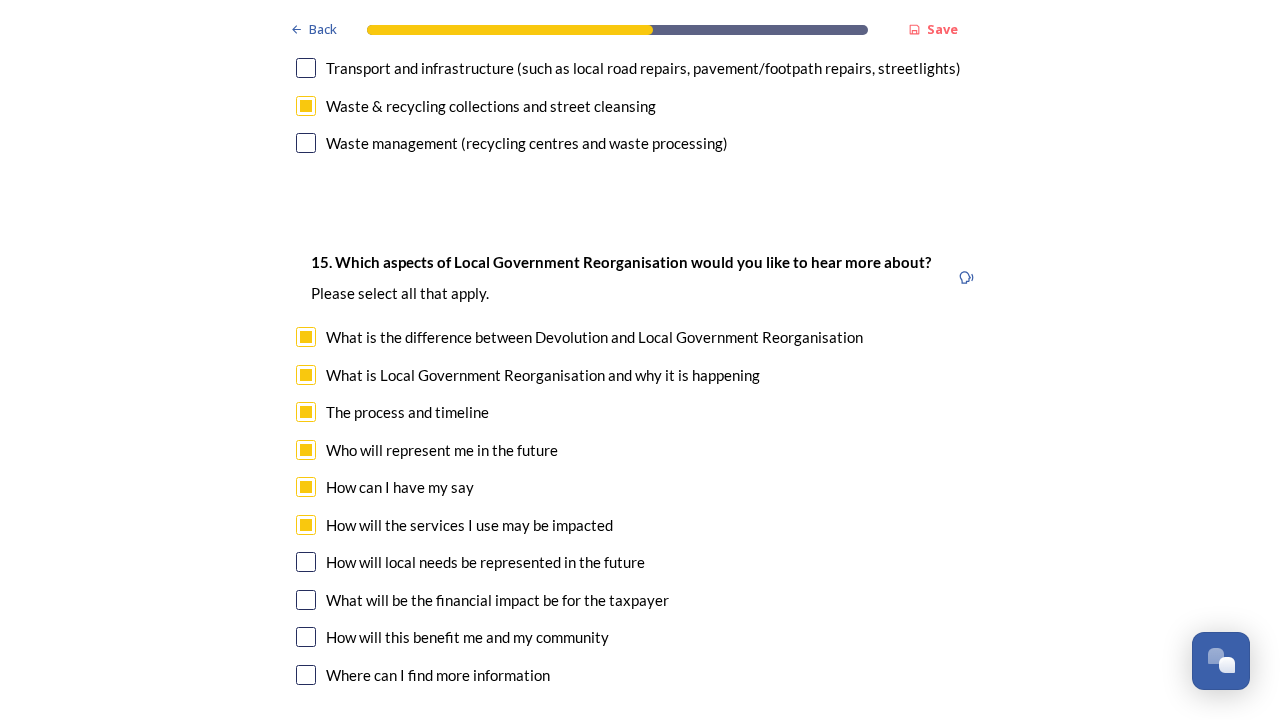 click at bounding box center (306, 562) 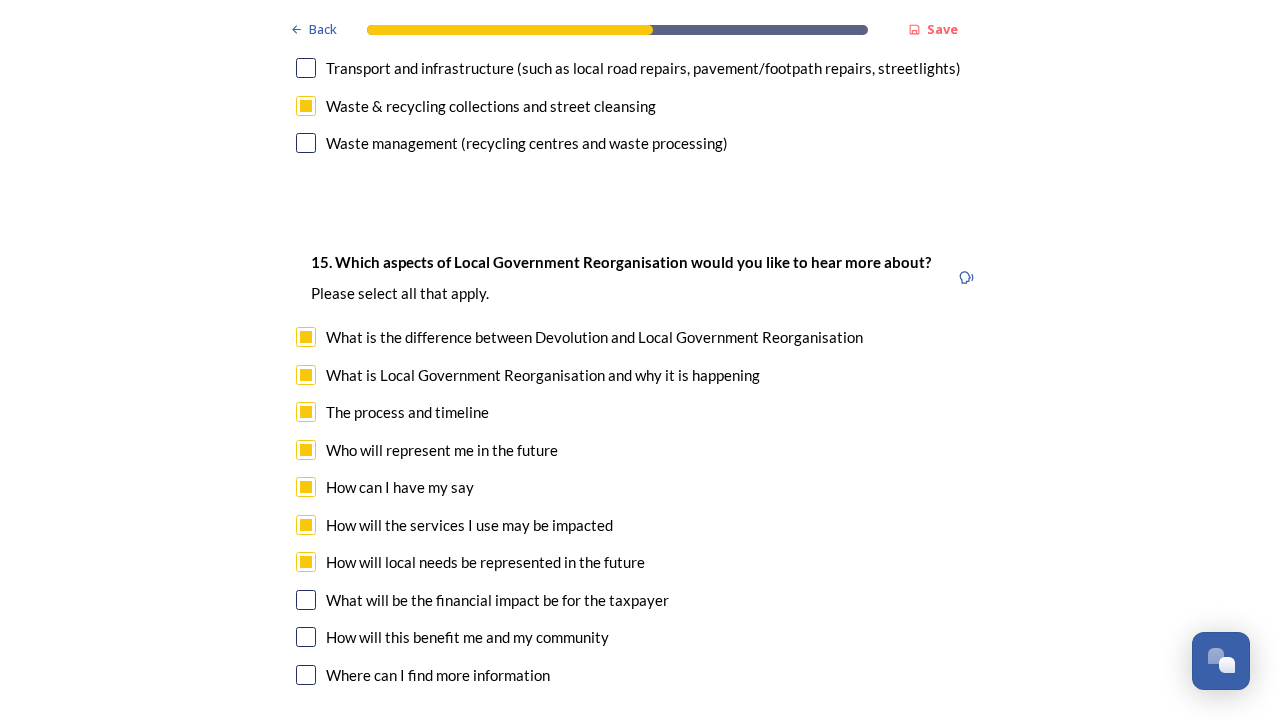 click at bounding box center (306, 600) 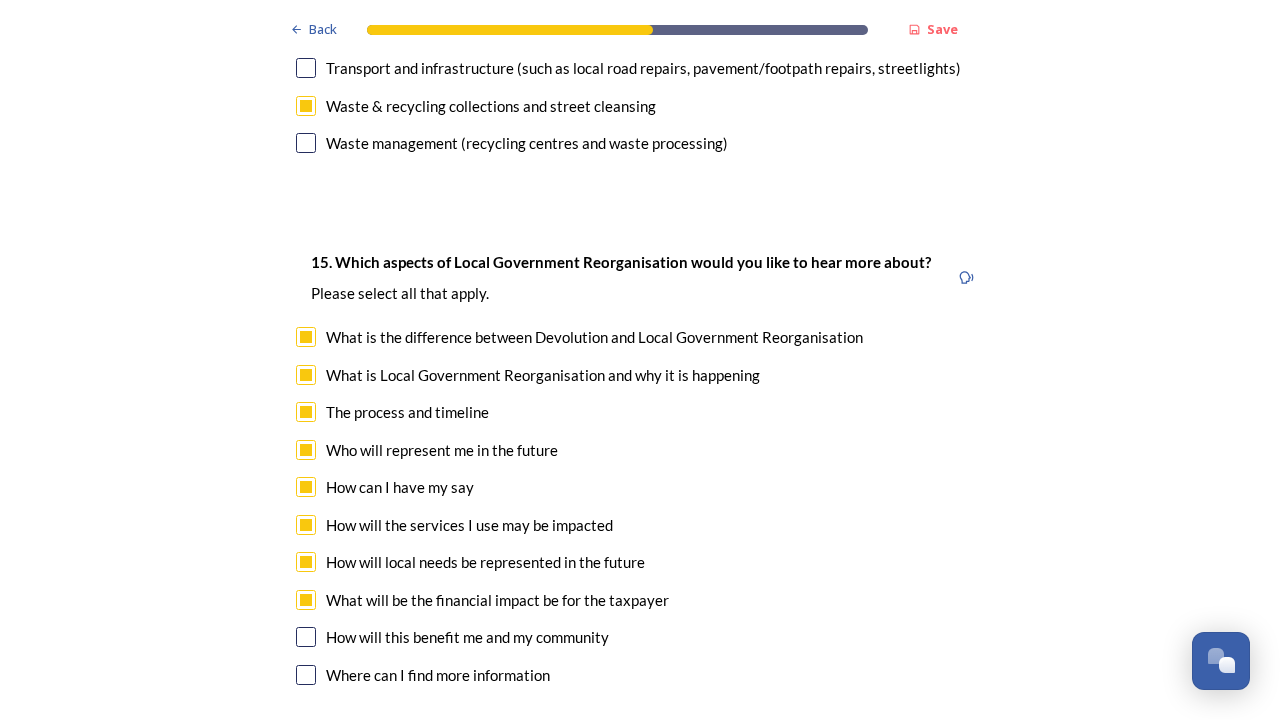 click on "15. Which aspects of Local Government Reorganisation would you like to hear more about? ﻿Please select all that apply.   What is the difference between Devolution and Local Government Reorganisation What is Local Government Reorganisation and why it is happening The process and timeline Who will represent me in the future How can I have my say How will the services I use may be impacted How will local needs be represented in the future What will be the financial impact be for the taxpayer How will this benefit me and my community Where can I find more information" at bounding box center (640, 471) 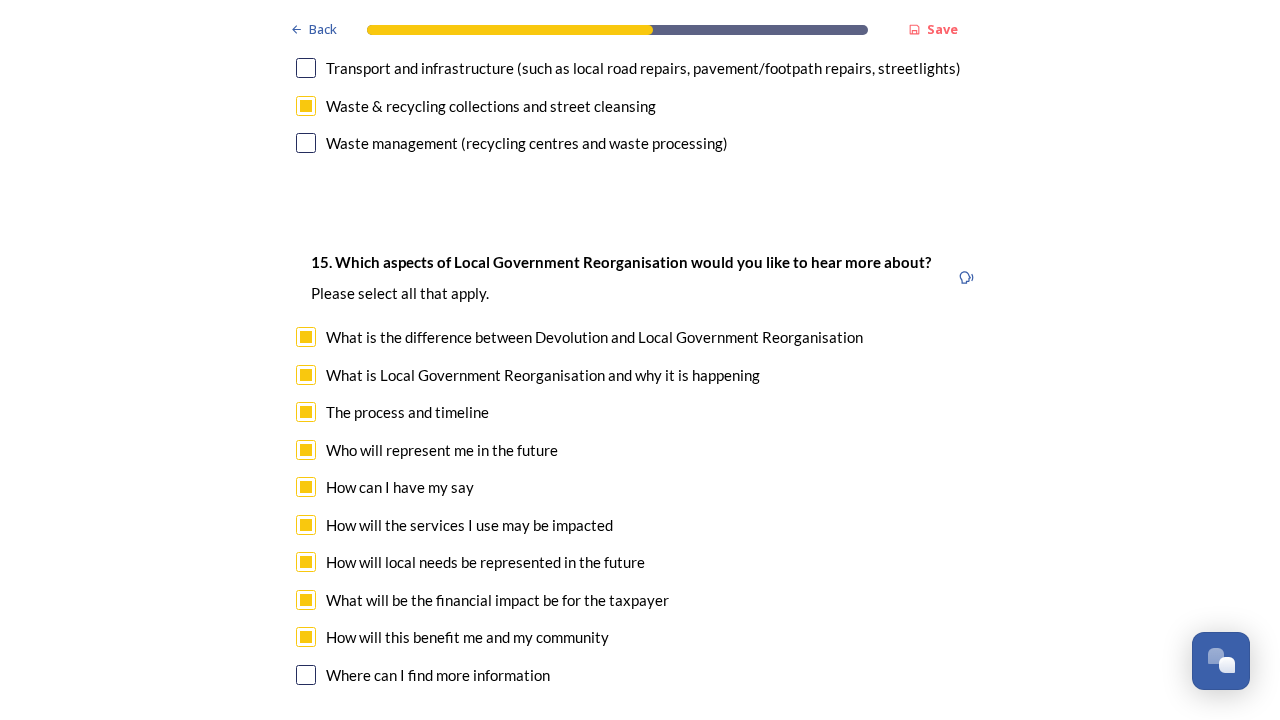 click at bounding box center (306, 675) 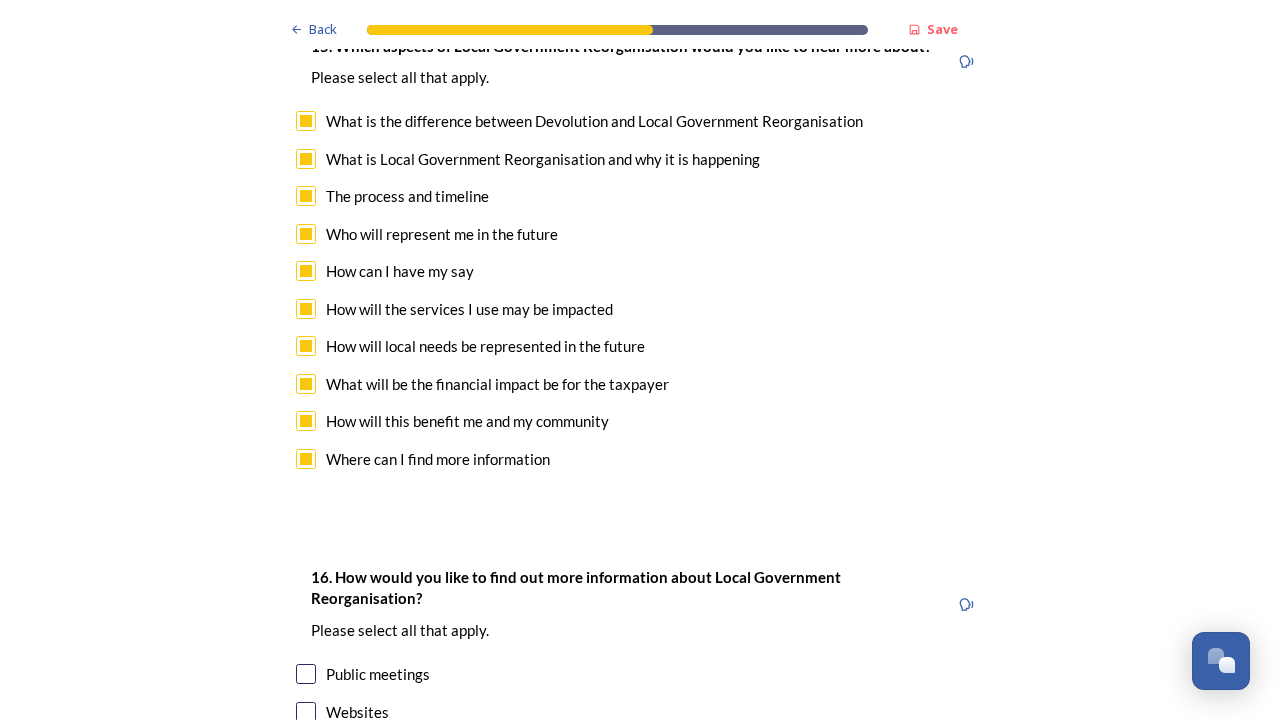 scroll, scrollTop: 5964, scrollLeft: 0, axis: vertical 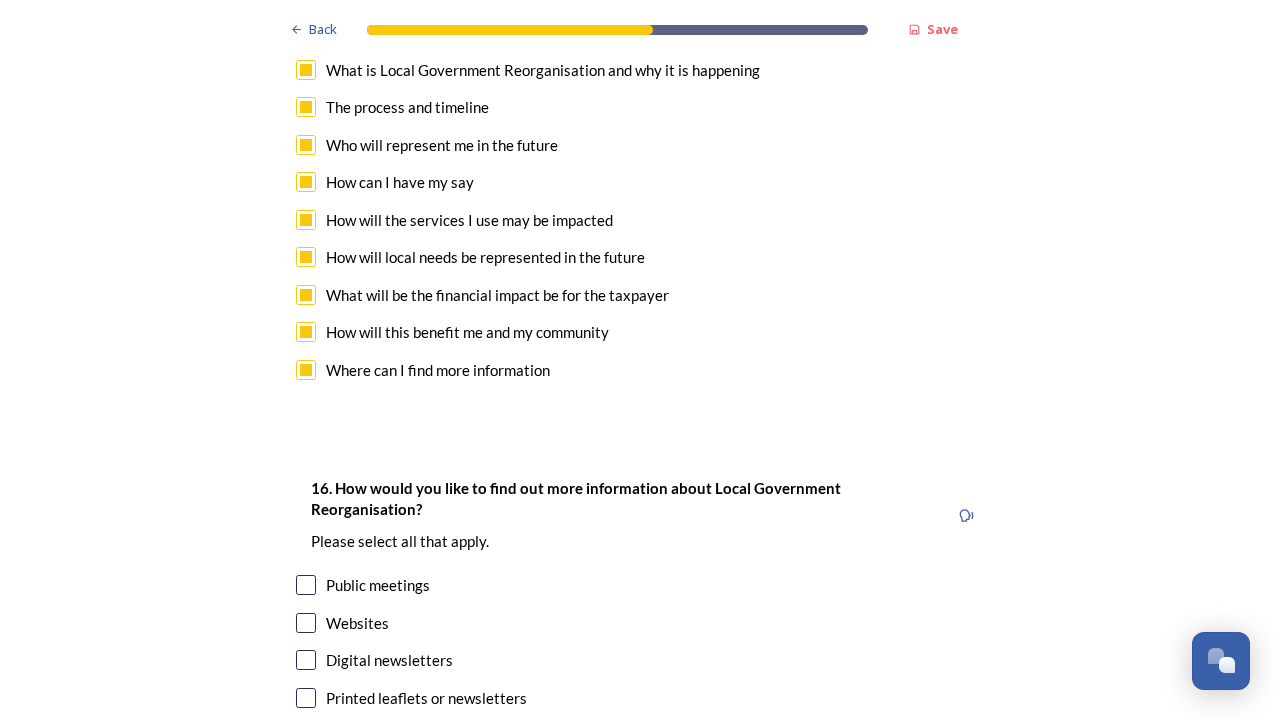 click at bounding box center [306, 623] 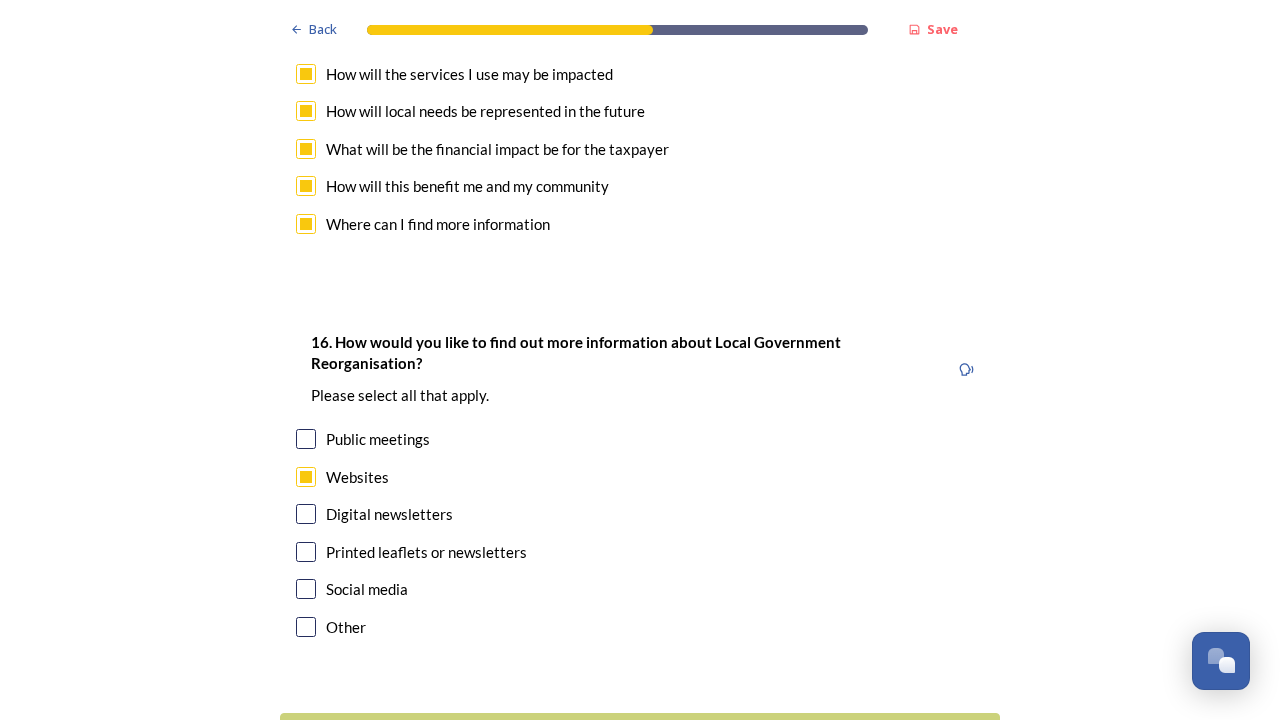 scroll, scrollTop: 6109, scrollLeft: 0, axis: vertical 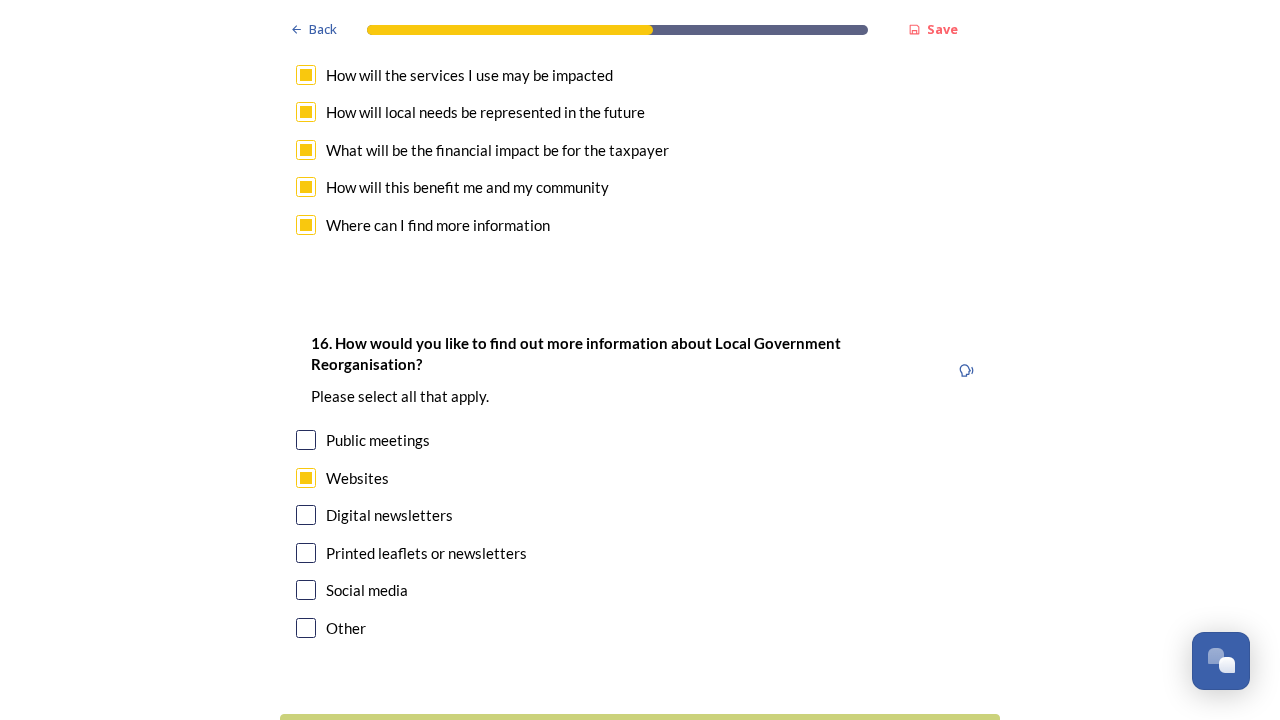 click at bounding box center (306, 590) 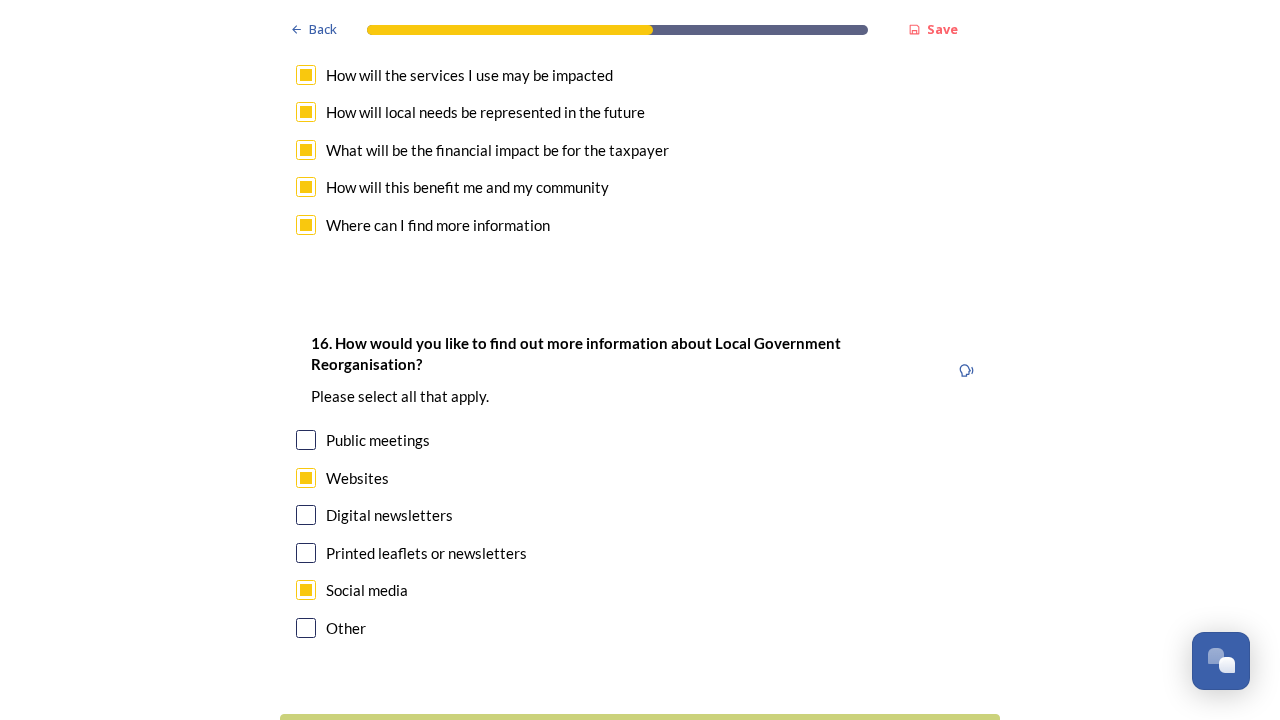click at bounding box center [306, 515] 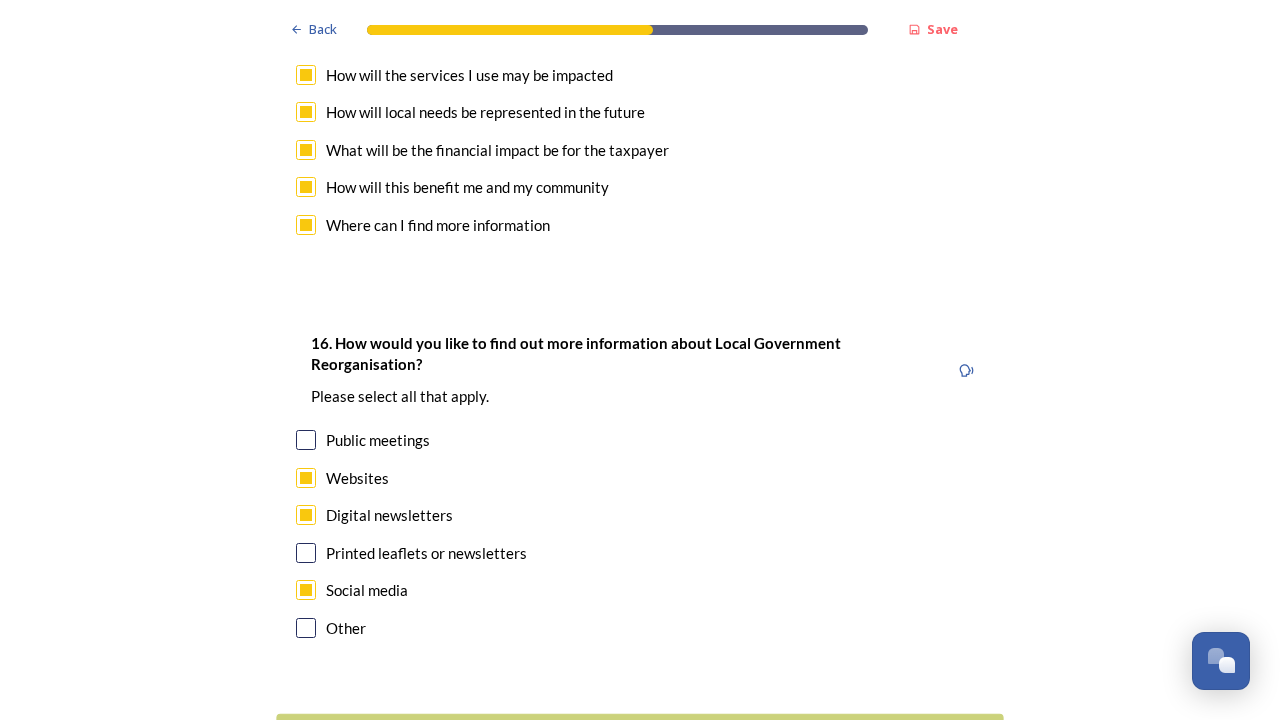 click on "Continue" at bounding box center [626, 738] 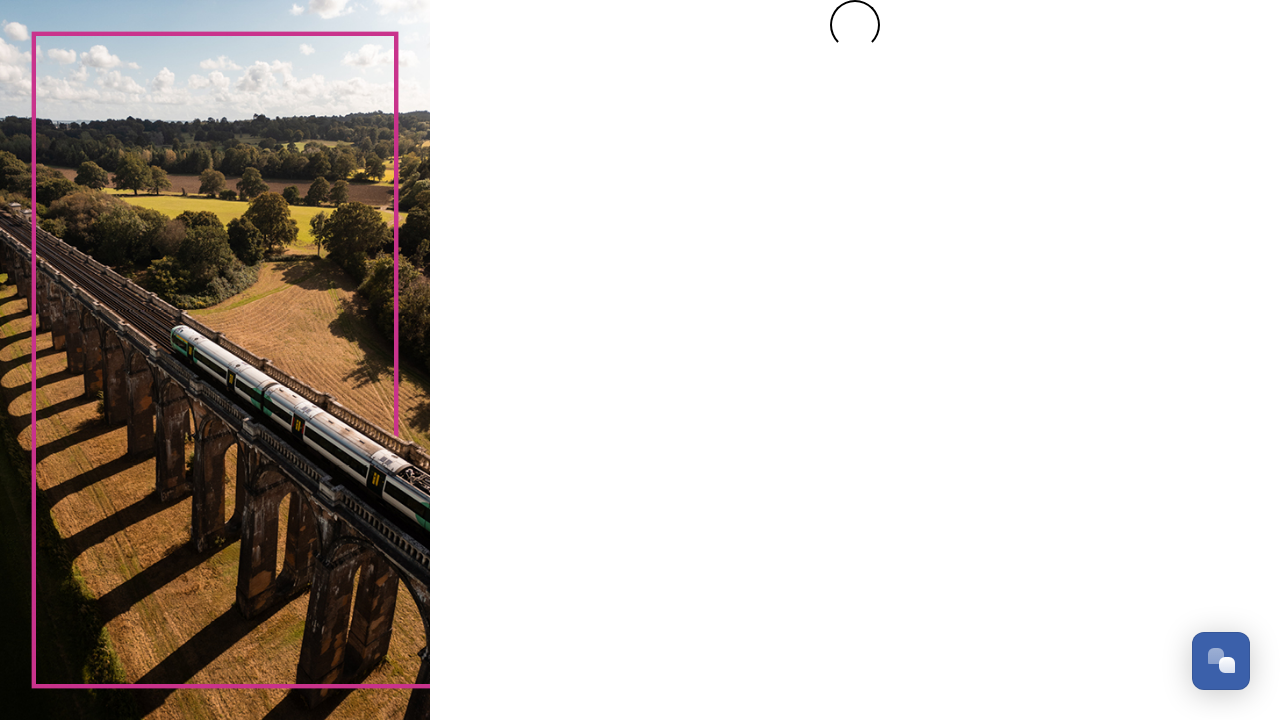 scroll, scrollTop: 0, scrollLeft: 0, axis: both 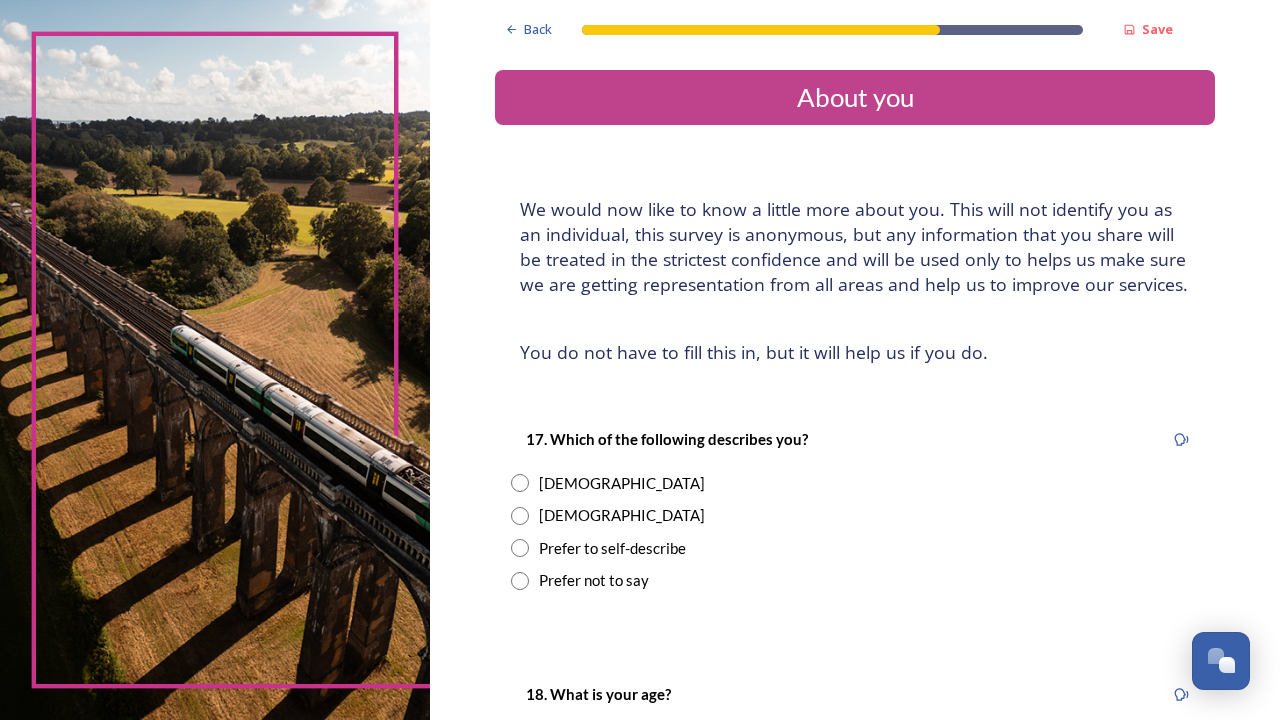 click at bounding box center (520, 483) 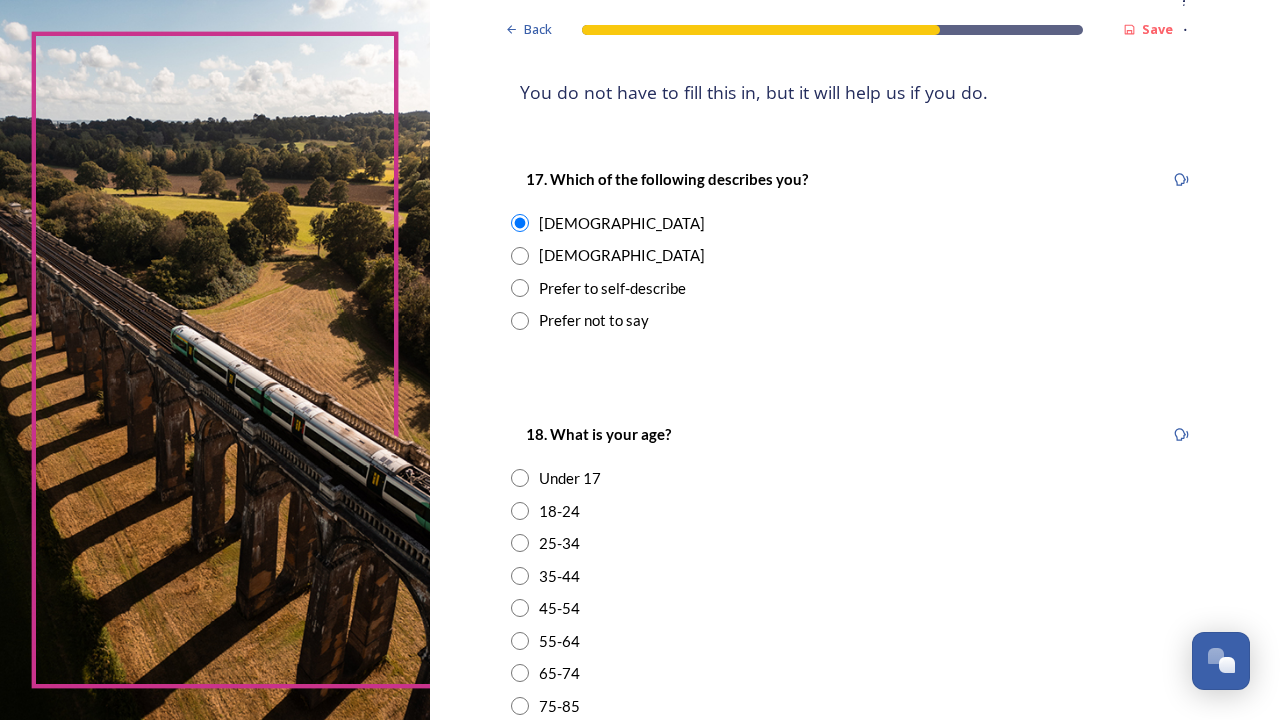 scroll, scrollTop: 408, scrollLeft: 0, axis: vertical 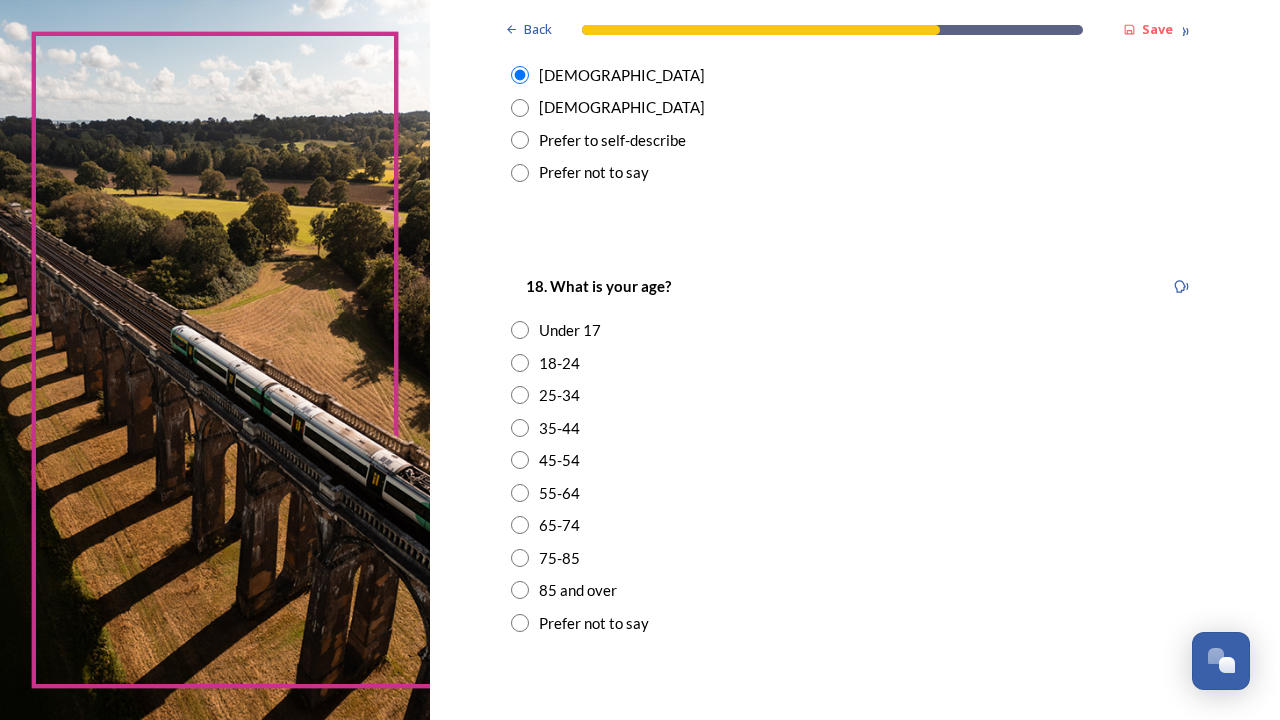 click at bounding box center (520, 428) 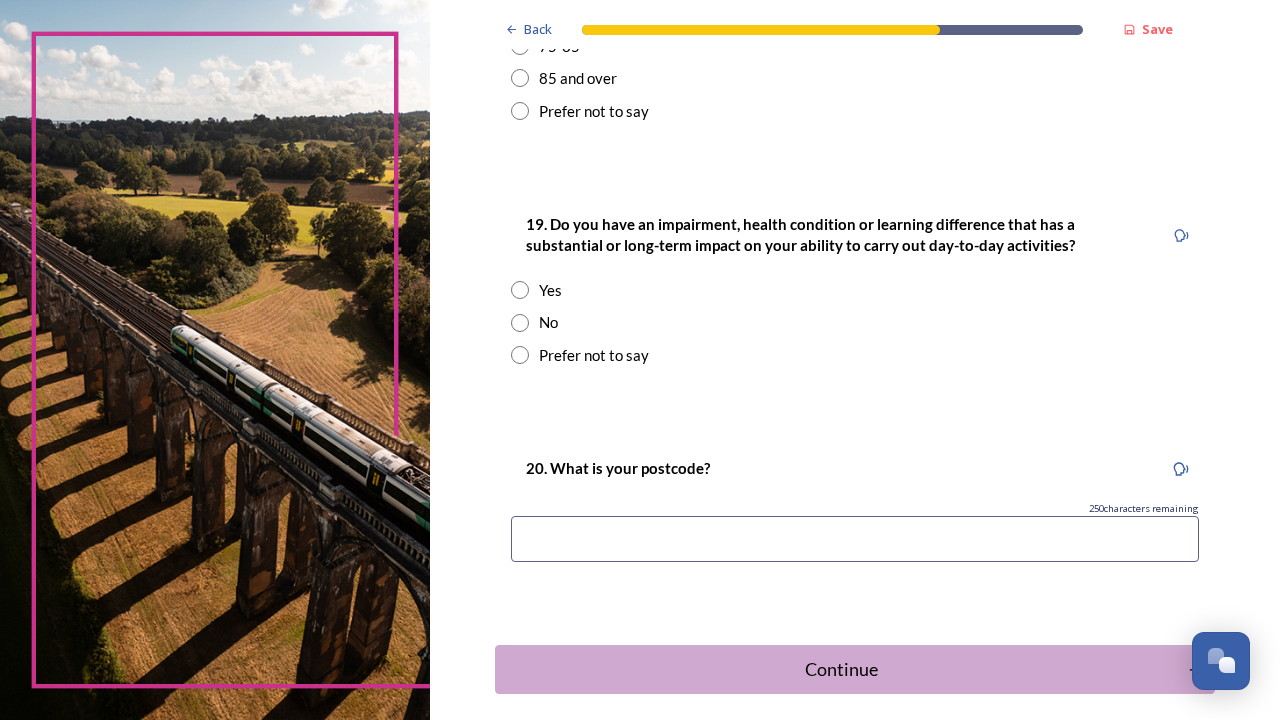 scroll, scrollTop: 950, scrollLeft: 0, axis: vertical 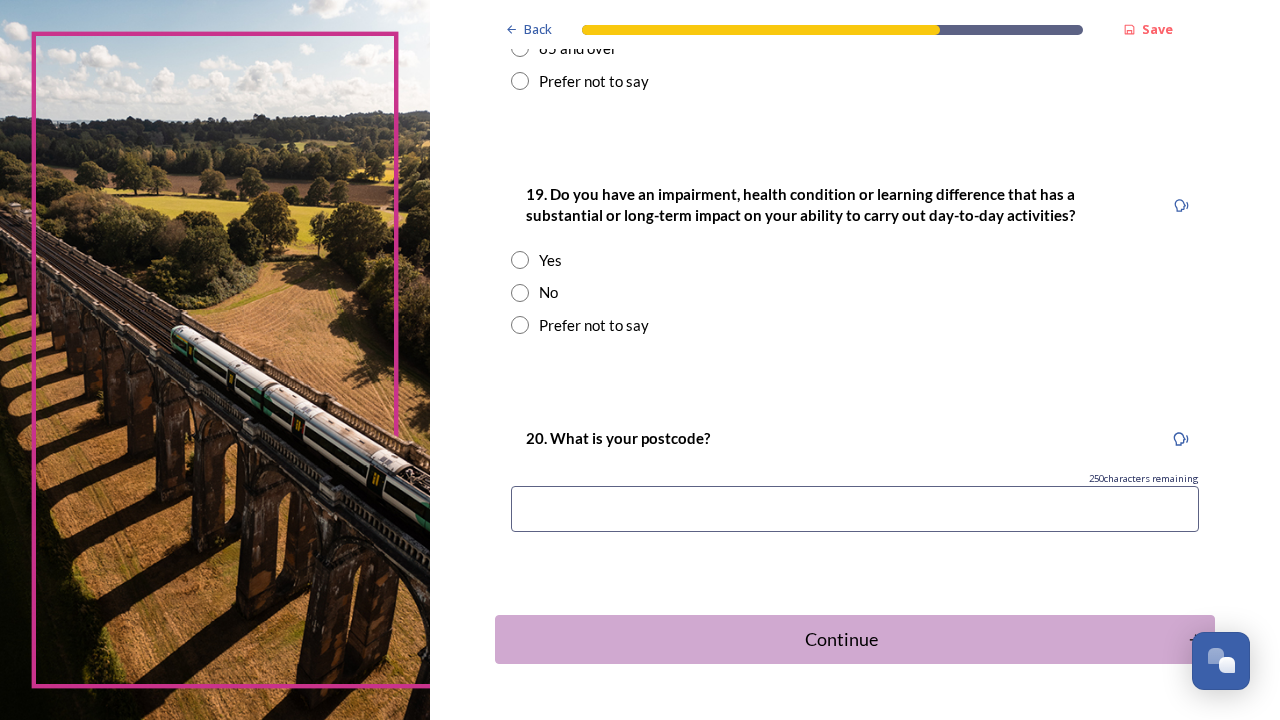 click at bounding box center [520, 293] 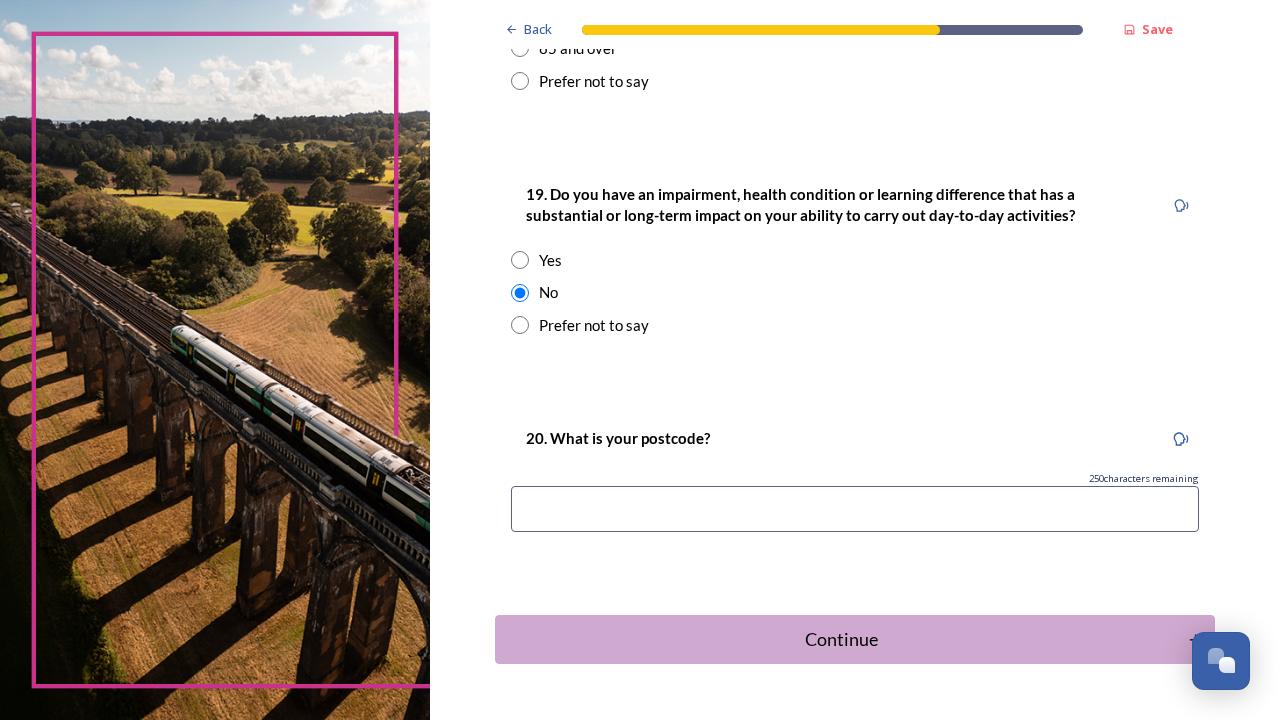 drag, startPoint x: 702, startPoint y: 519, endPoint x: 643, endPoint y: 511, distance: 59.5399 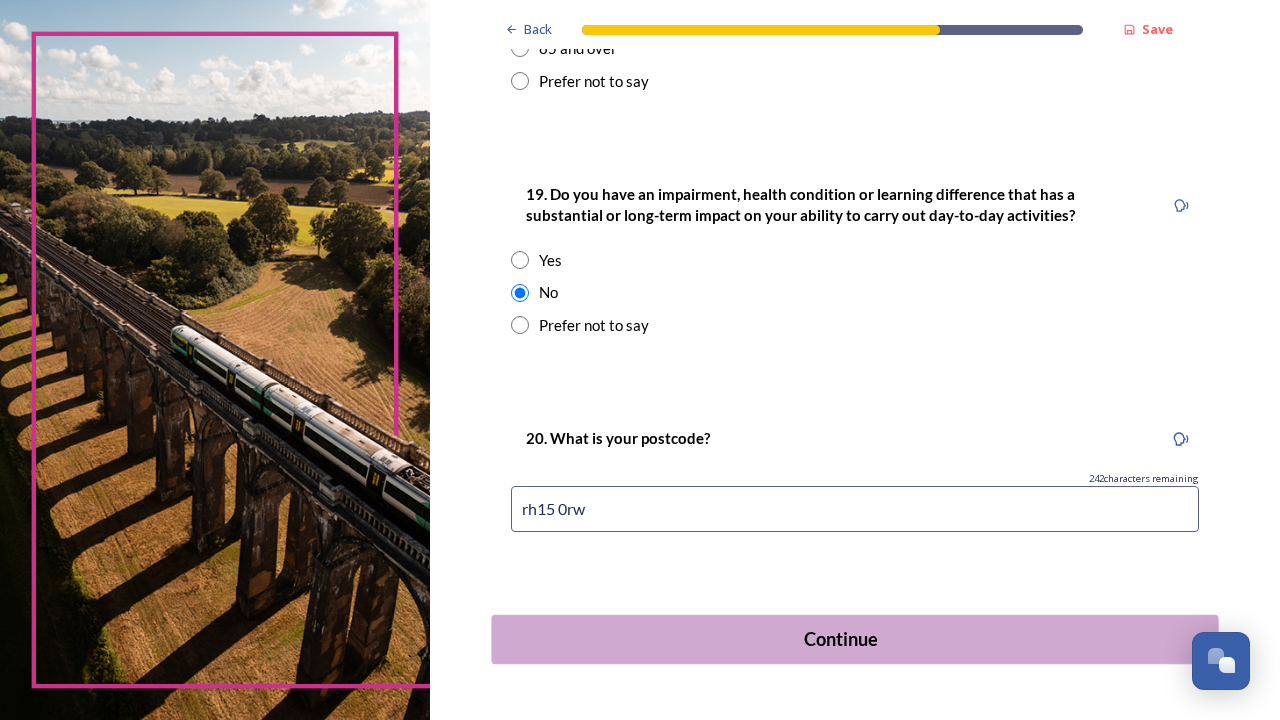 type on "rh15 0rw" 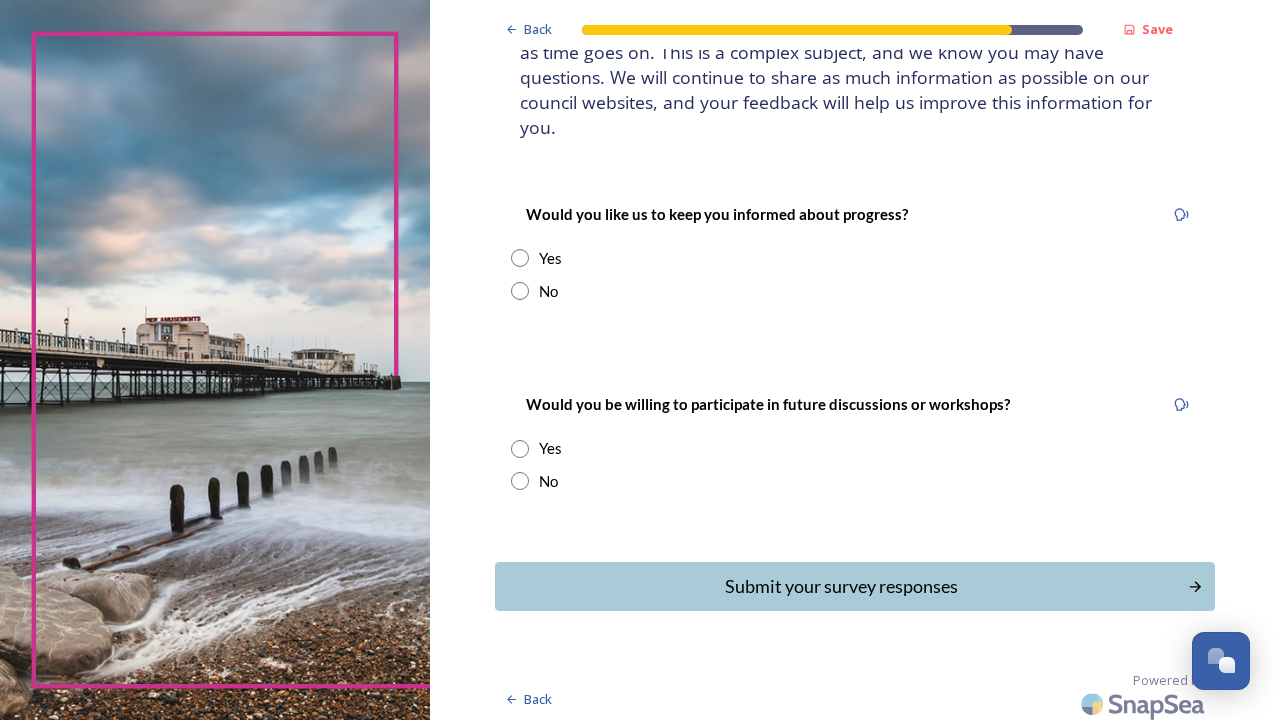 scroll, scrollTop: 181, scrollLeft: 0, axis: vertical 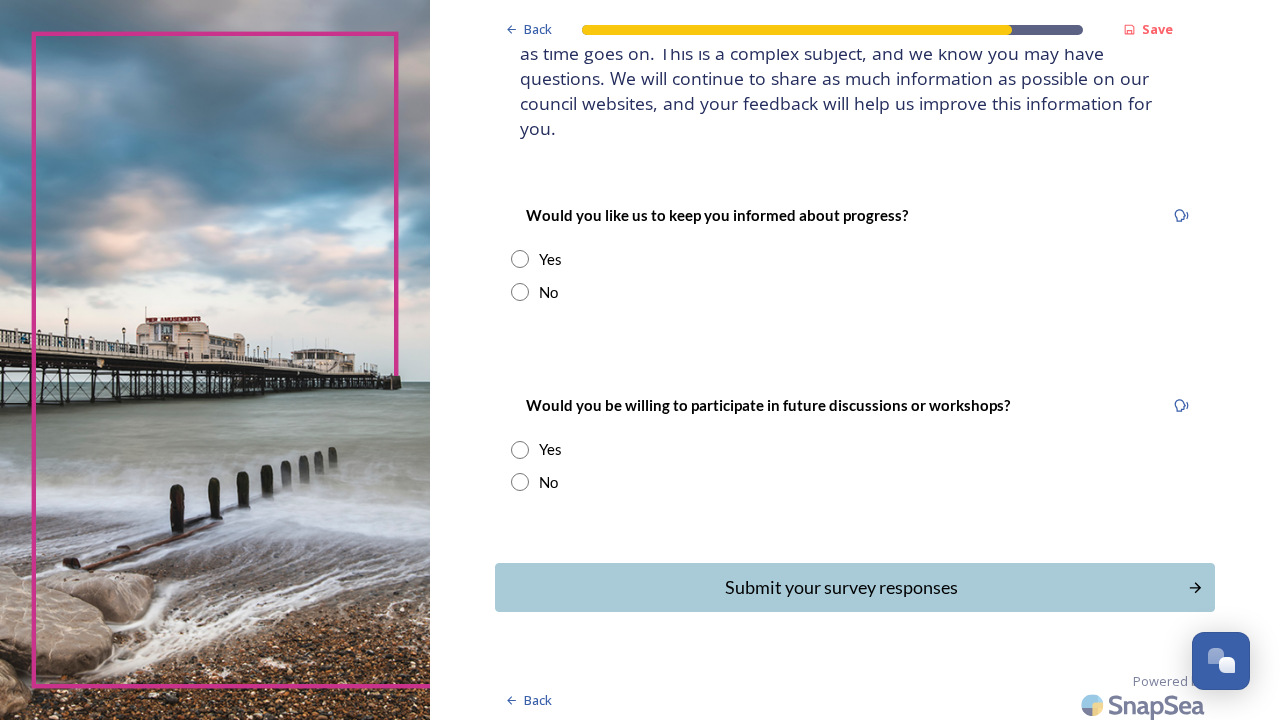 click at bounding box center [520, 259] 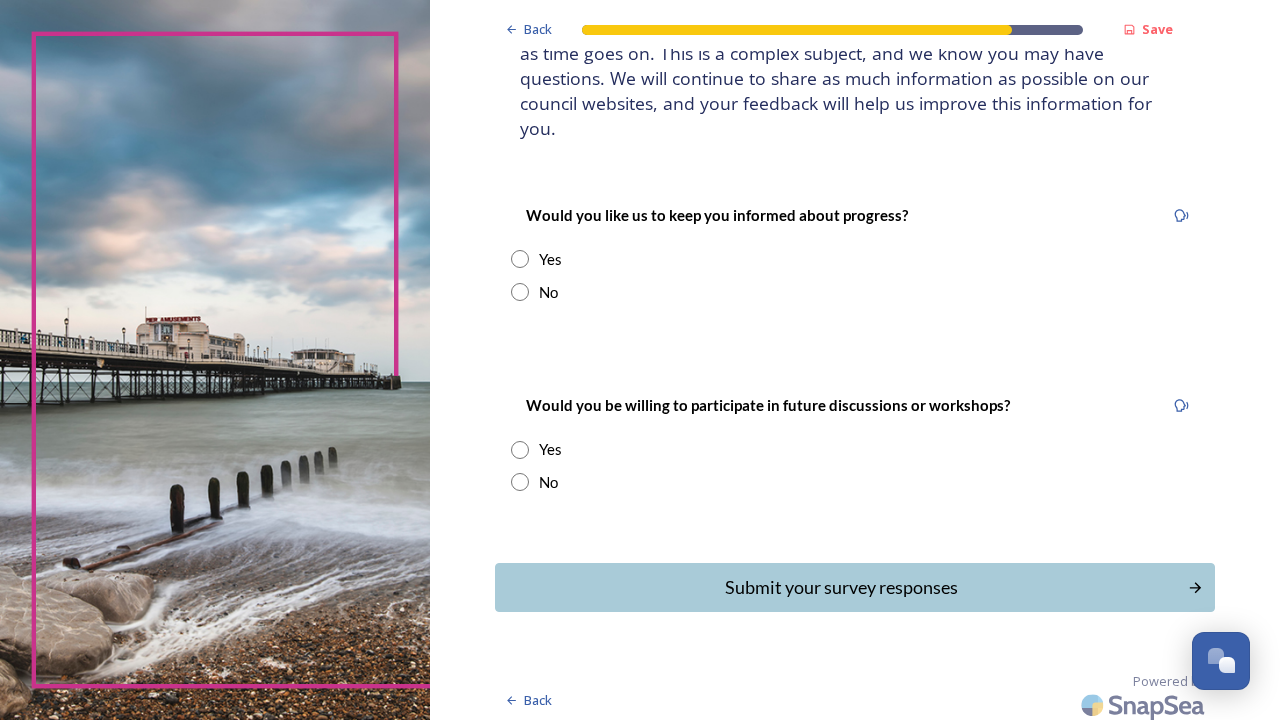 radio on "true" 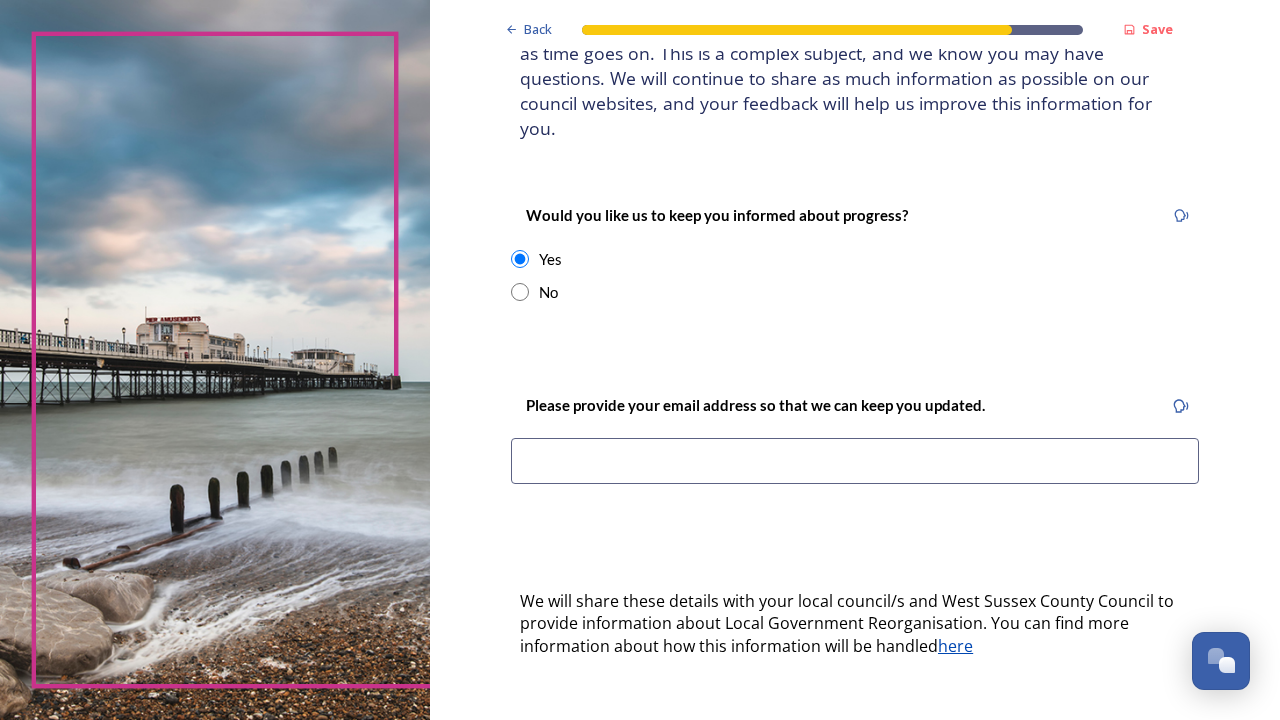 click at bounding box center (855, 461) 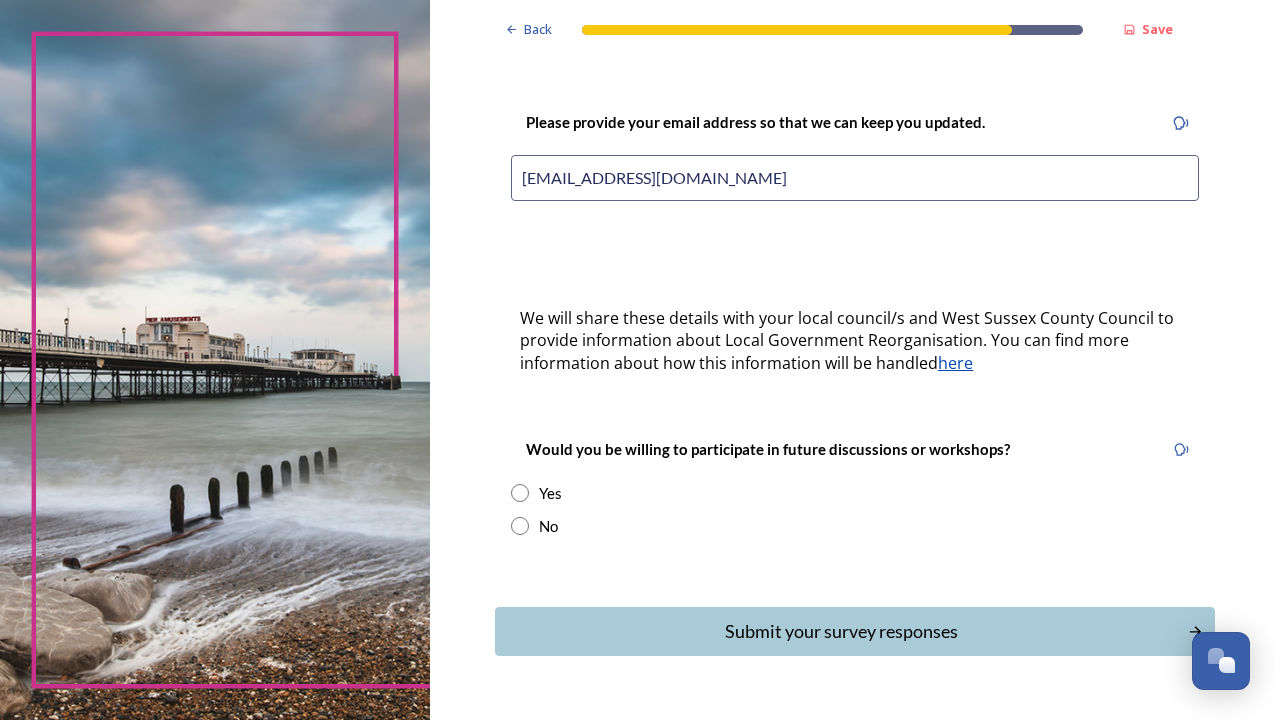 scroll, scrollTop: 482, scrollLeft: 0, axis: vertical 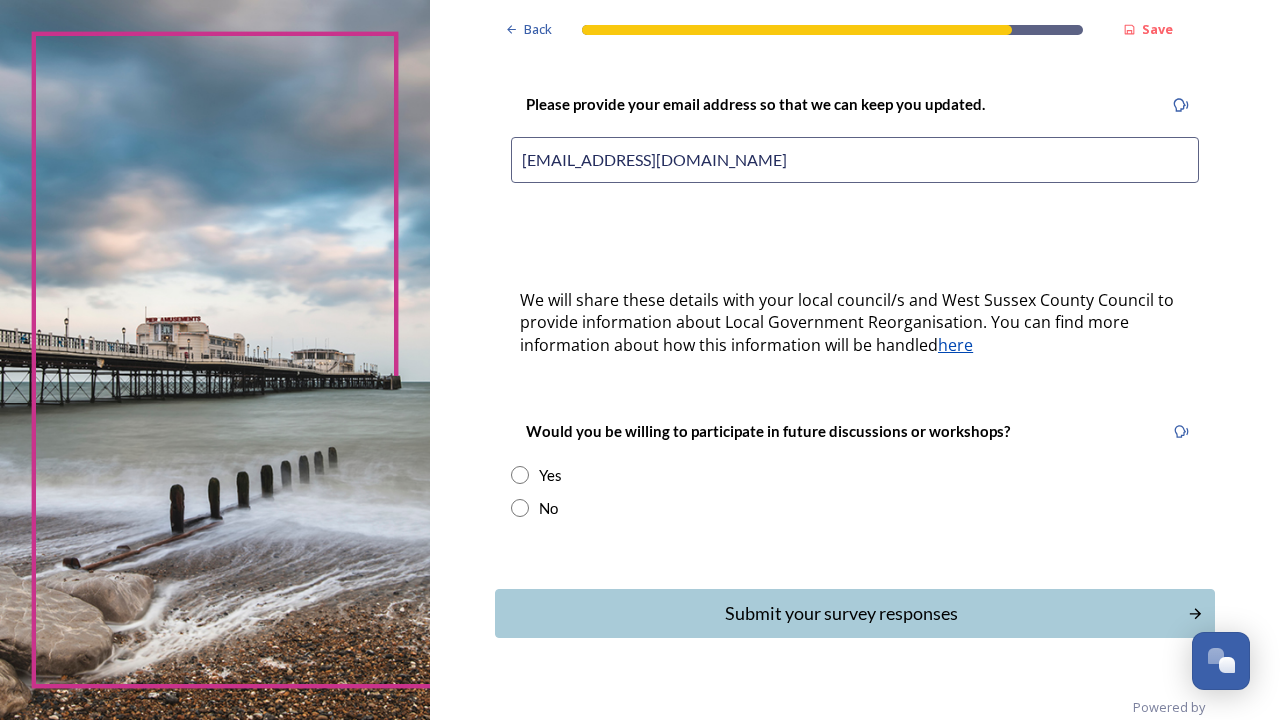 click at bounding box center [520, 508] 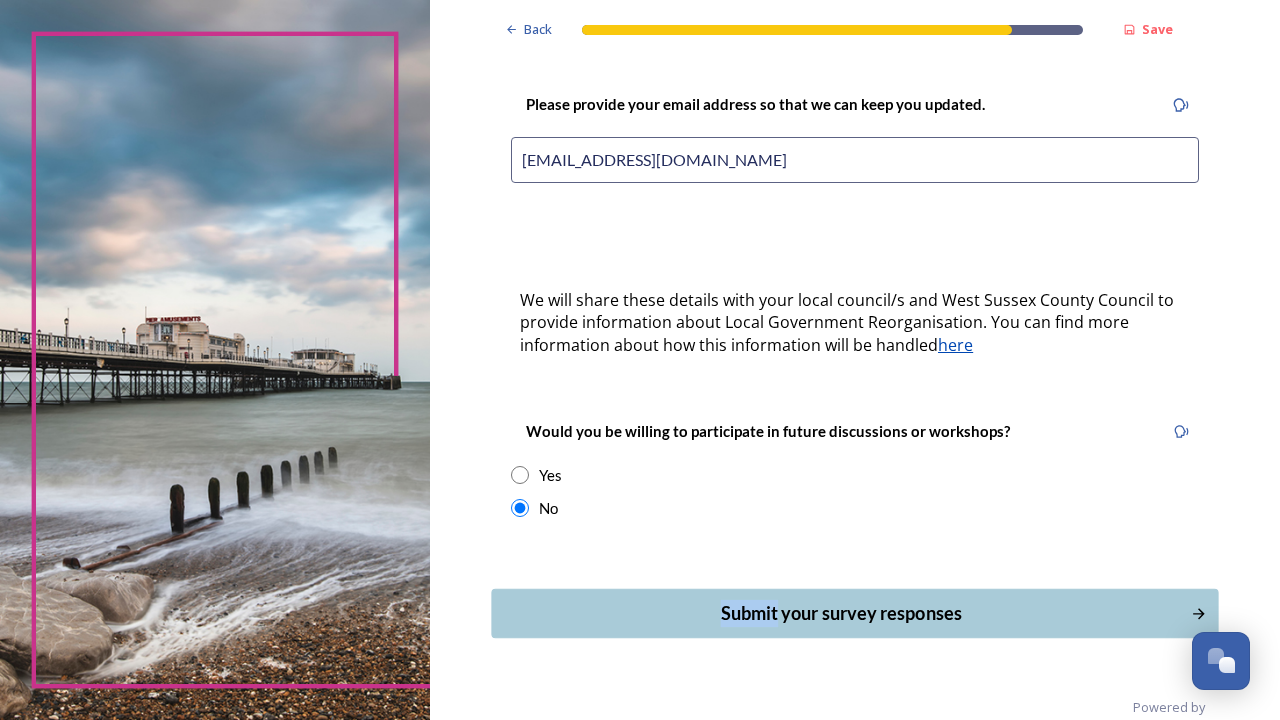 click on "Submit your survey responses" at bounding box center (841, 613) 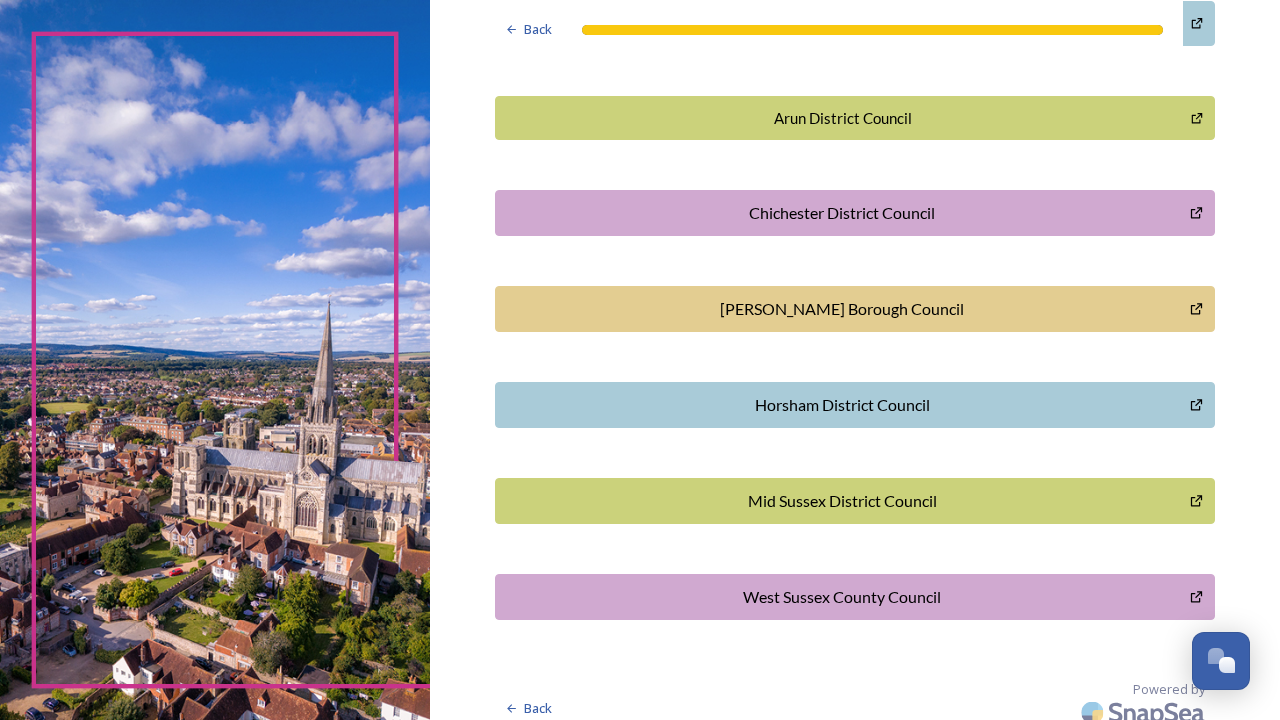 scroll, scrollTop: 550, scrollLeft: 0, axis: vertical 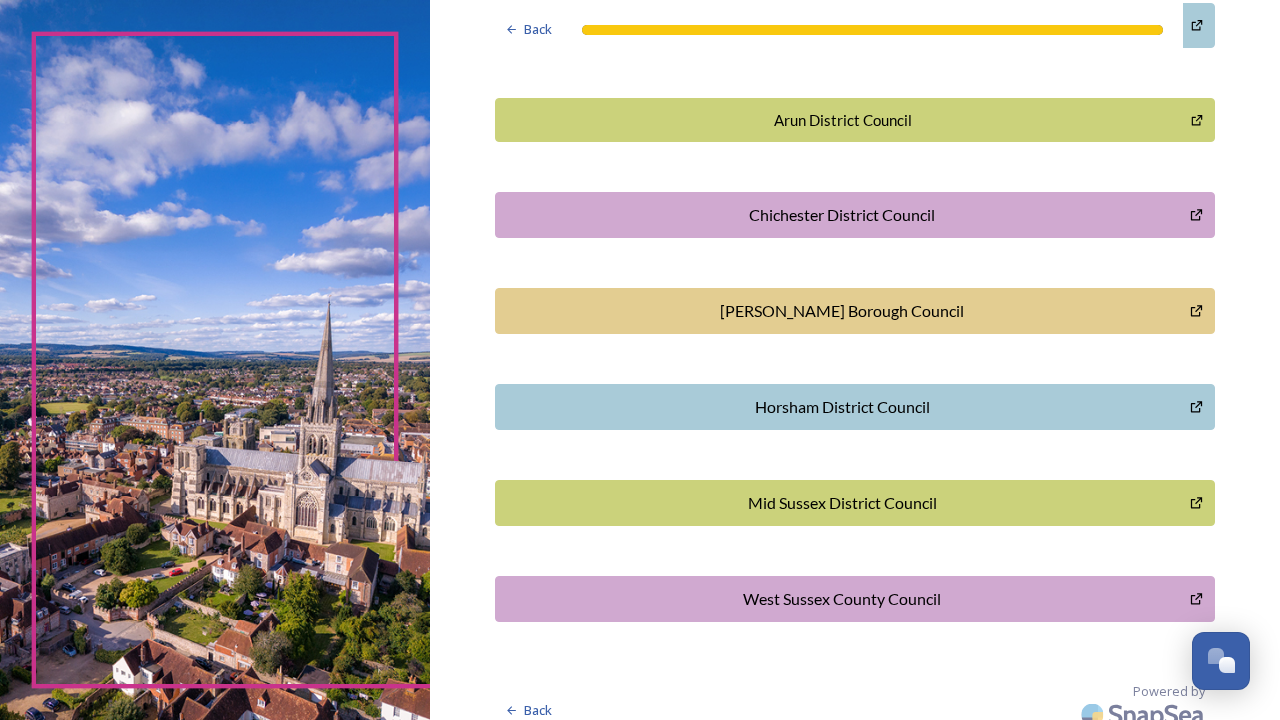 click on "Mid Sussex District Council" at bounding box center (842, 503) 